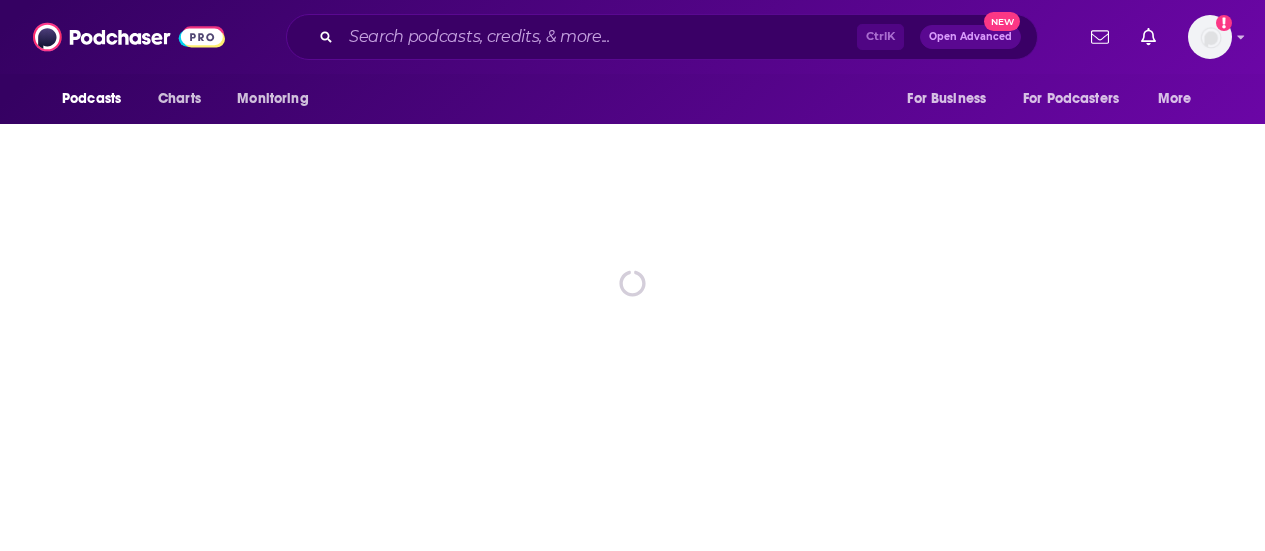 scroll, scrollTop: 0, scrollLeft: 0, axis: both 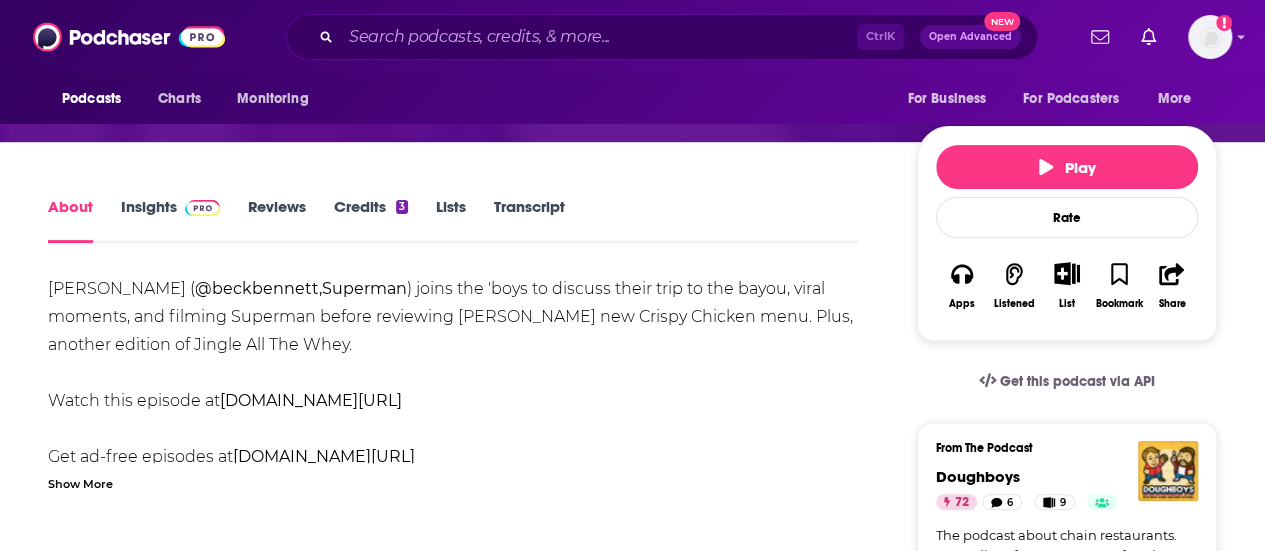 click on "Transcript" at bounding box center [529, 220] 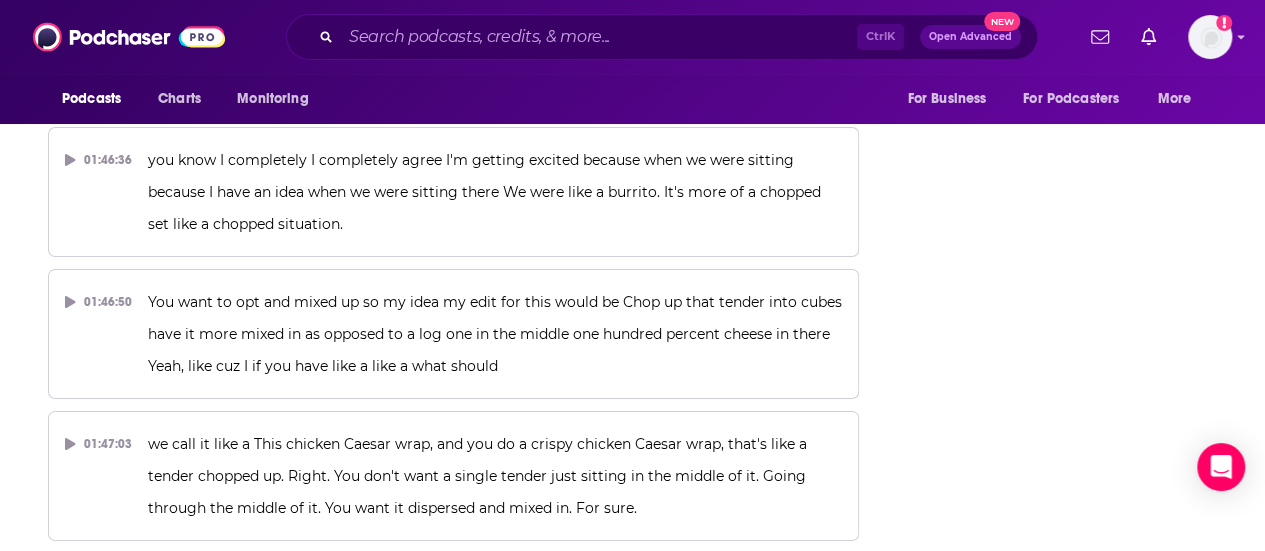 scroll, scrollTop: 63947, scrollLeft: 0, axis: vertical 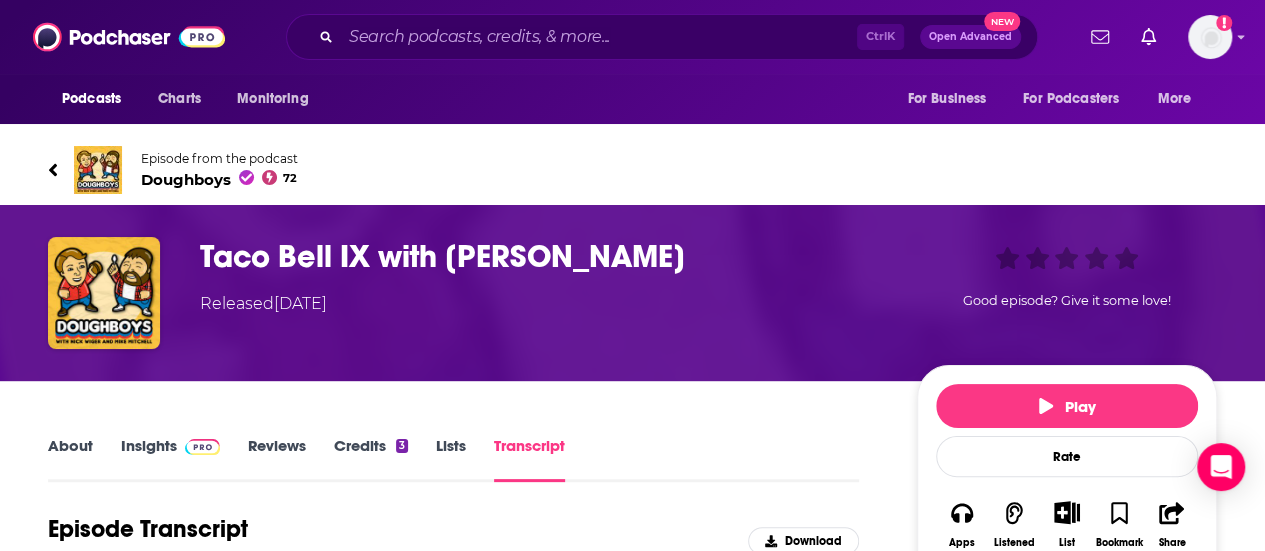 click on "Taco Bell IX with [PERSON_NAME]" at bounding box center [542, 256] 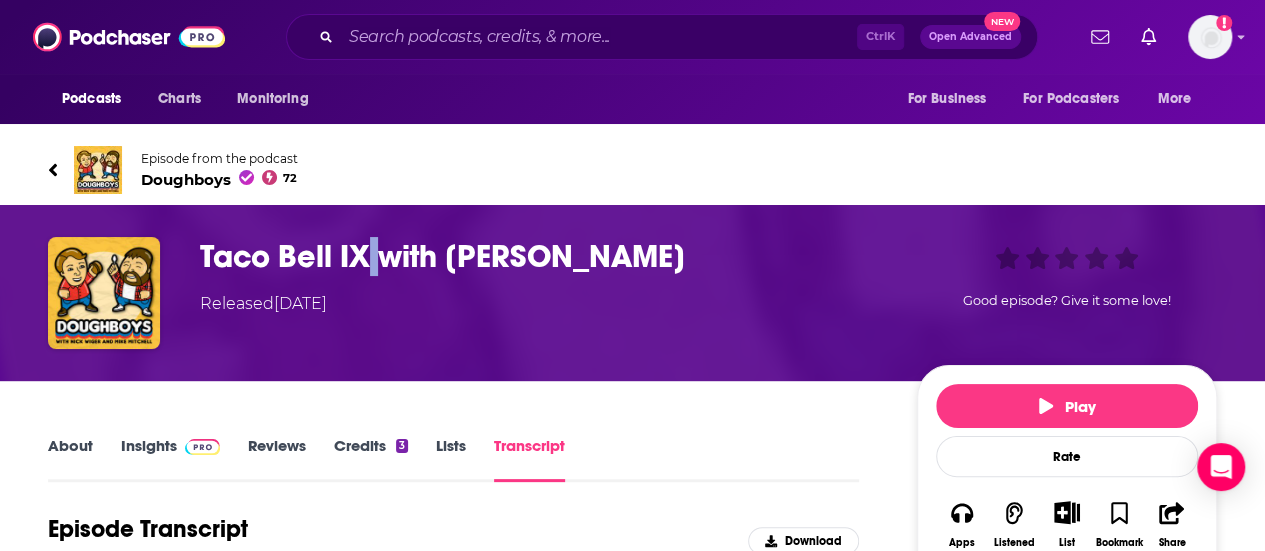 click on "Taco Bell IX with [PERSON_NAME]" at bounding box center (542, 256) 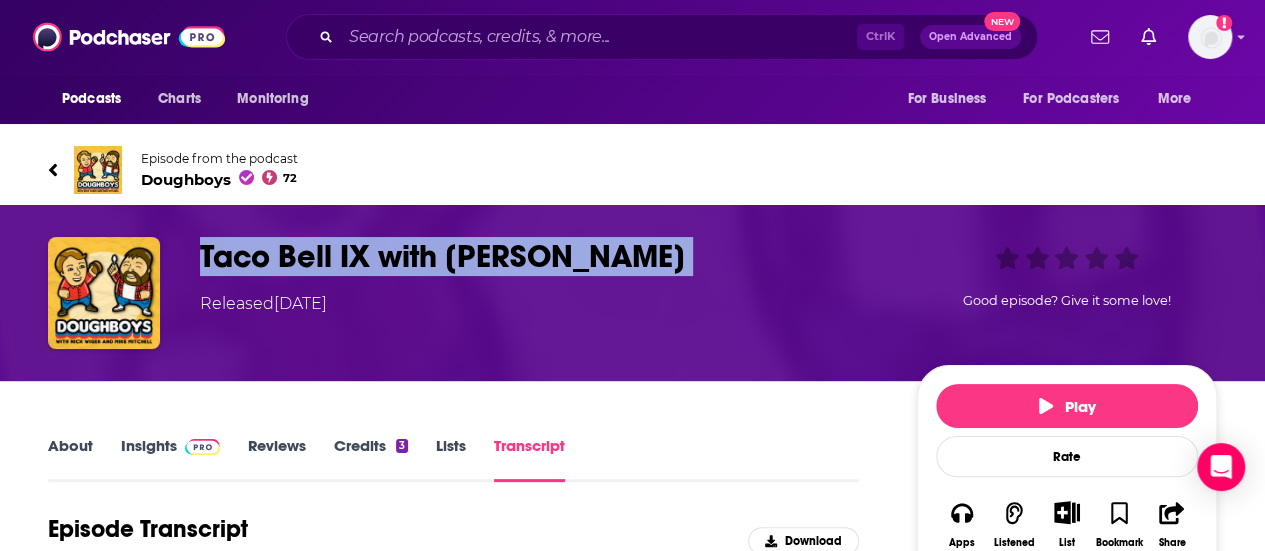 click on "Taco Bell IX with [PERSON_NAME]" at bounding box center [542, 256] 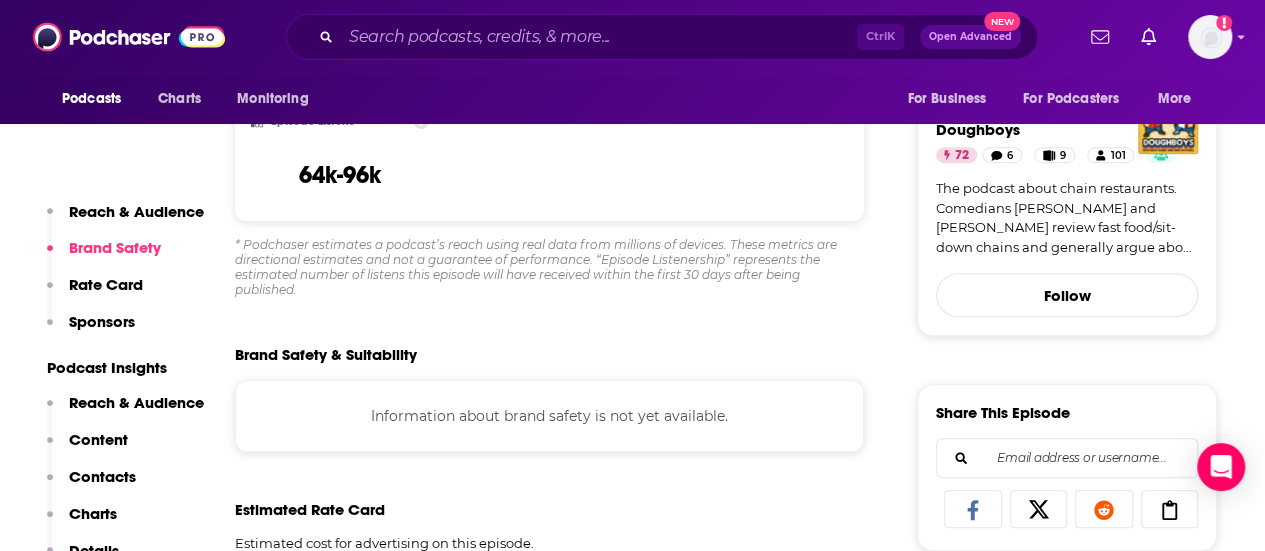 scroll, scrollTop: 556, scrollLeft: 0, axis: vertical 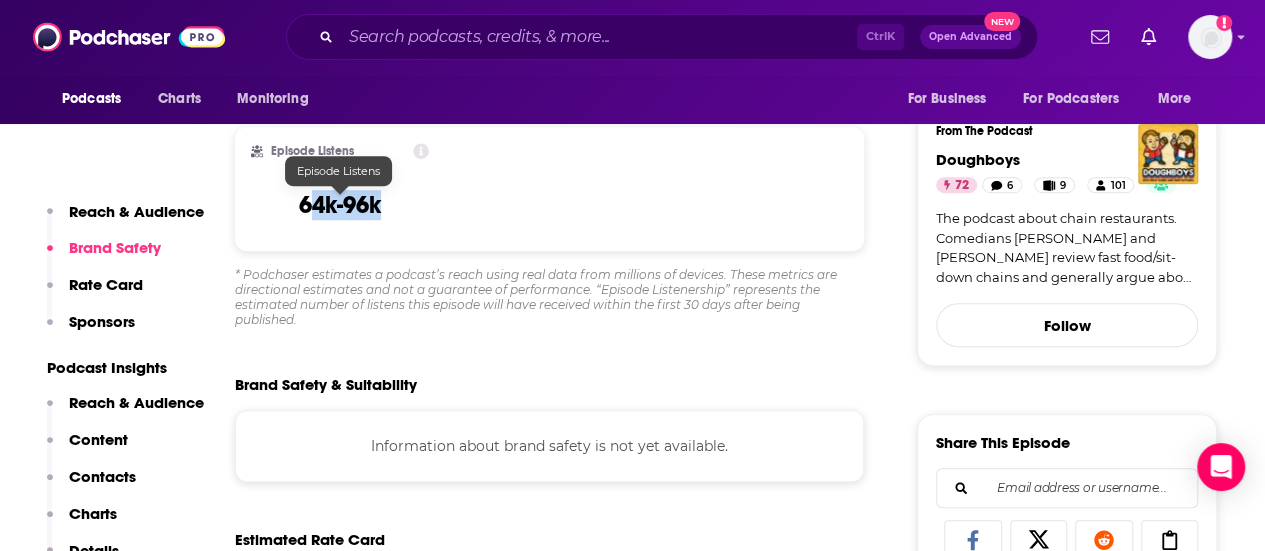 drag, startPoint x: 307, startPoint y: 218, endPoint x: 386, endPoint y: 212, distance: 79.22752 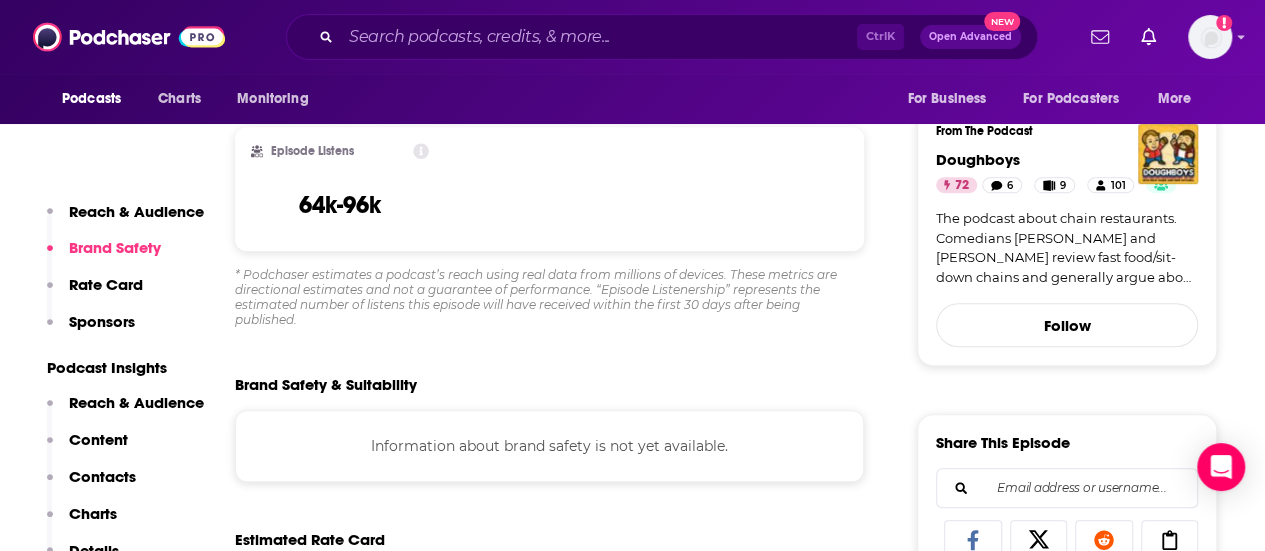 click on "* Podchaser estimates a podcast’s reach using real data from millions of devices. These metrics are directional estimates and not a guarantee of performance. “Episode Listenership” represents the estimated number of listens this episode will have received within the first 30 days after being published." at bounding box center (549, 297) 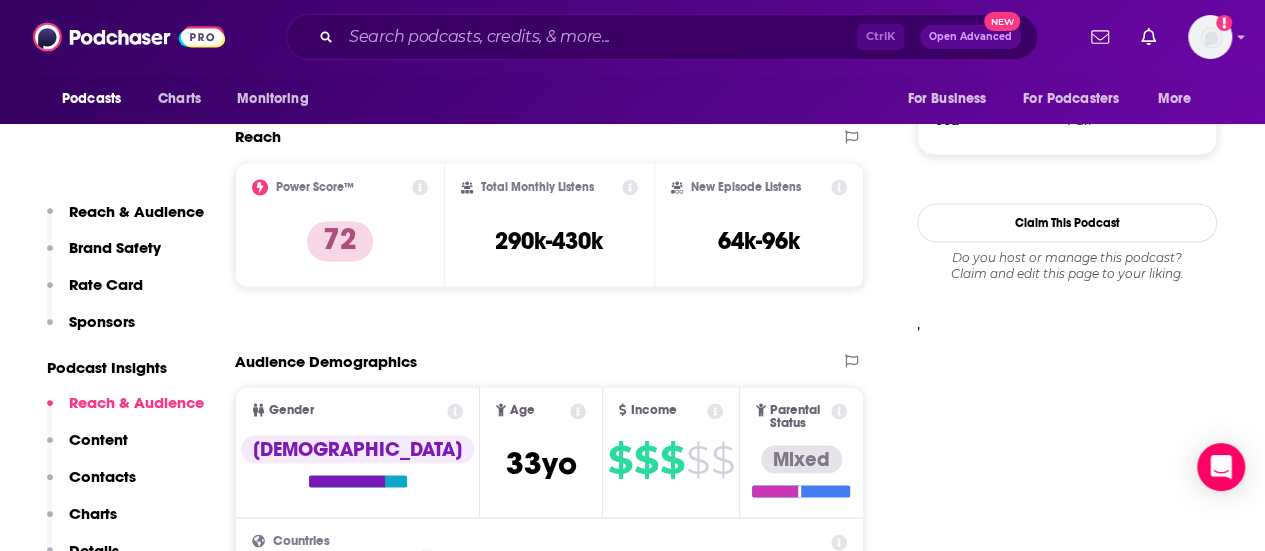scroll, scrollTop: 1592, scrollLeft: 0, axis: vertical 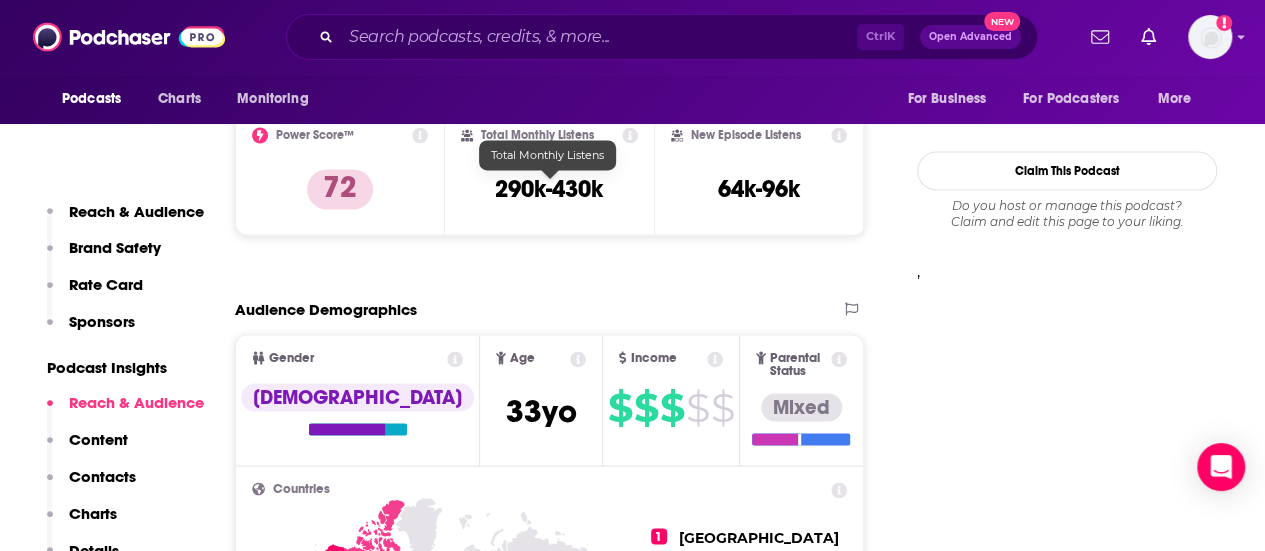 click on "290k-430k" at bounding box center (549, 189) 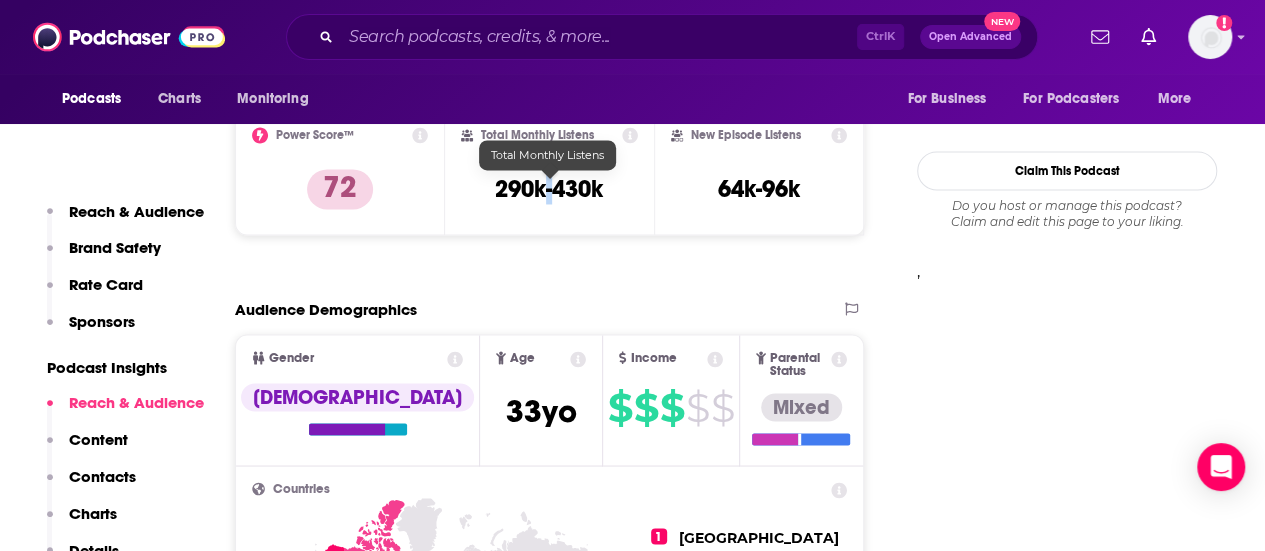 click on "290k-430k" at bounding box center [549, 189] 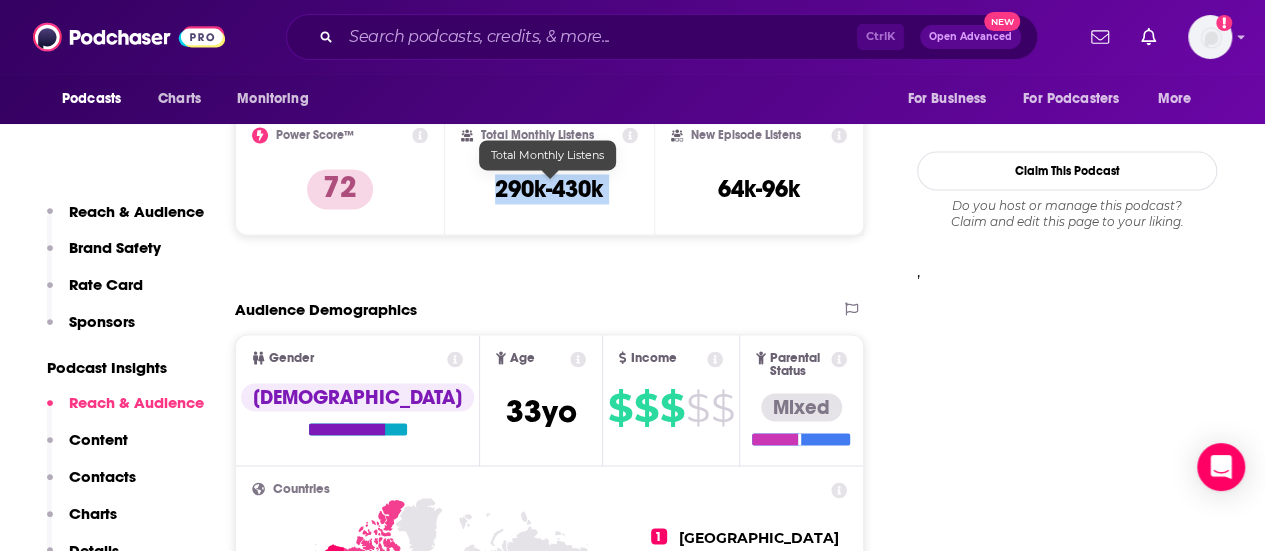 click on "290k-430k" at bounding box center [549, 189] 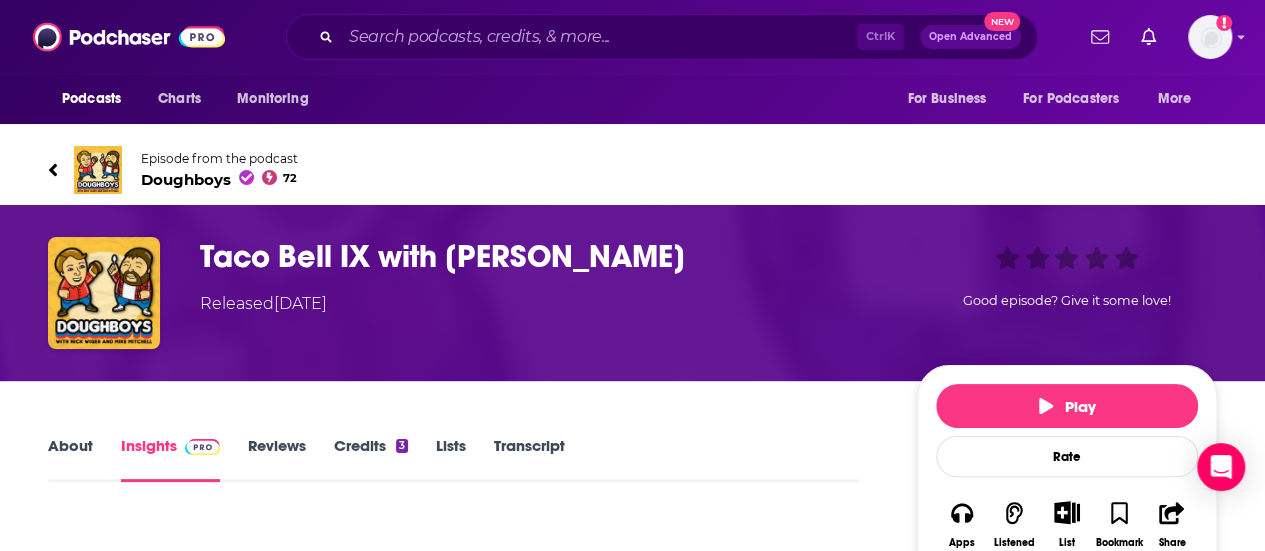 scroll, scrollTop: 308, scrollLeft: 0, axis: vertical 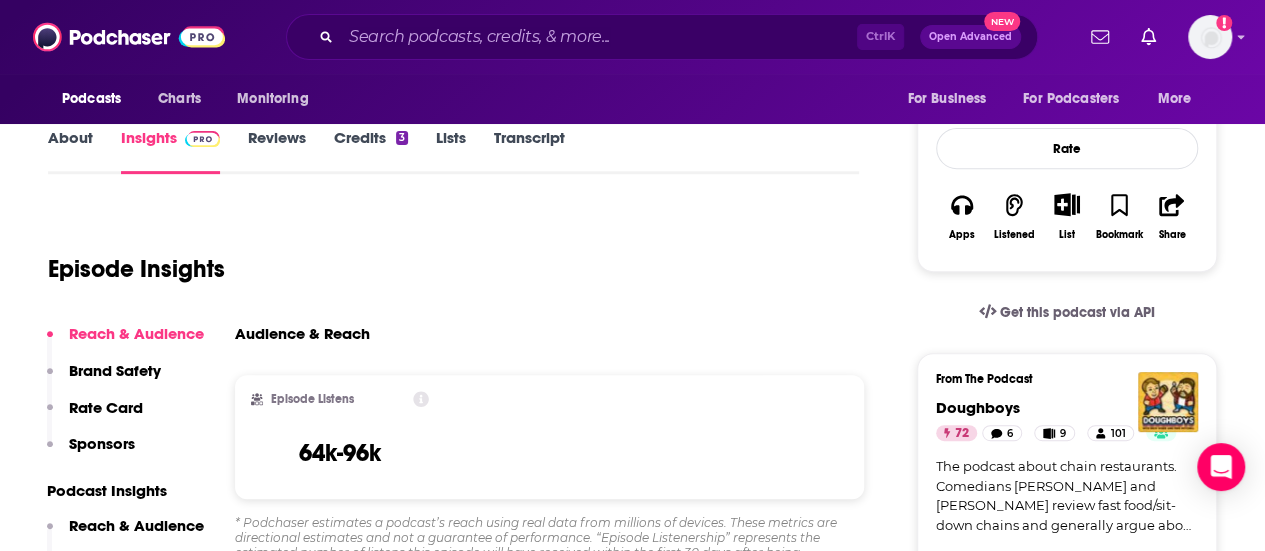 click on "About" at bounding box center (70, 151) 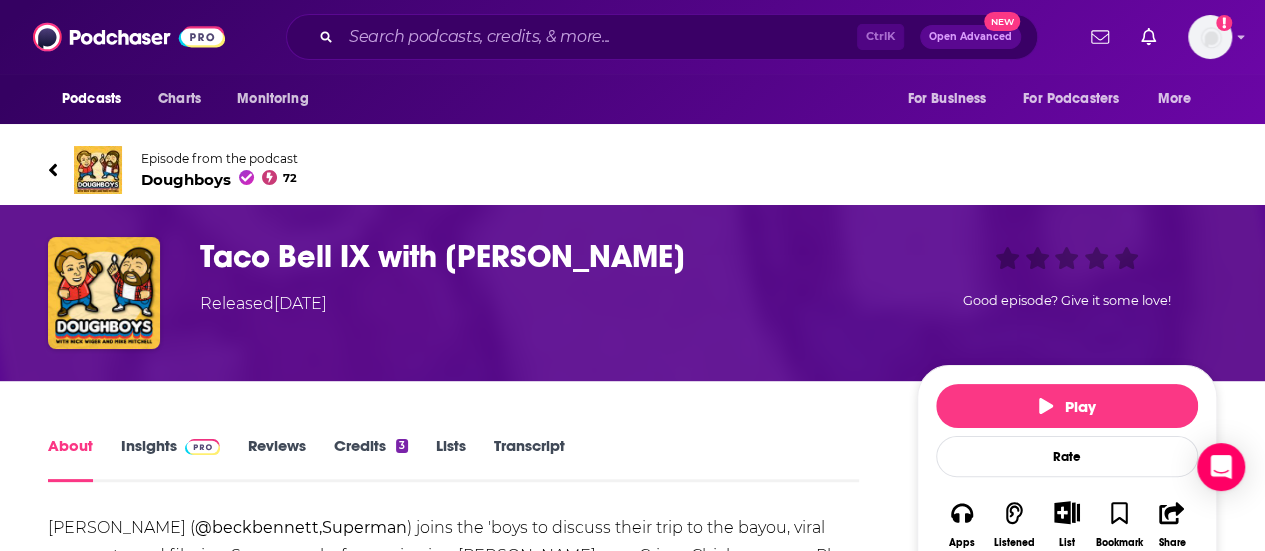 scroll, scrollTop: 2, scrollLeft: 0, axis: vertical 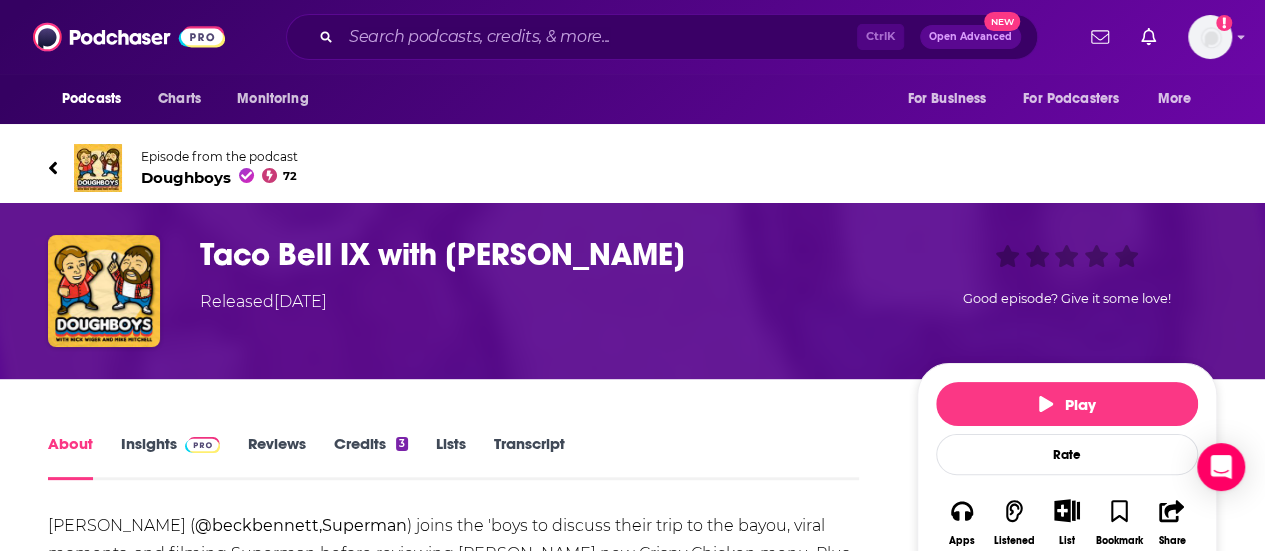 click on "Episode from the podcast [PERSON_NAME] 72" at bounding box center [219, 168] 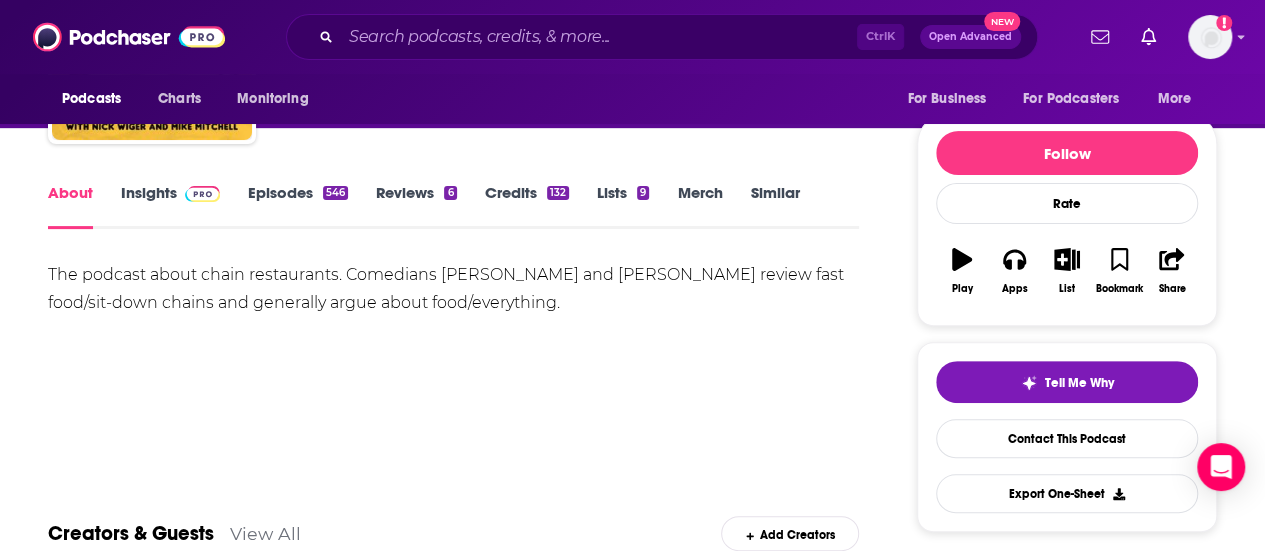 scroll, scrollTop: 199, scrollLeft: 0, axis: vertical 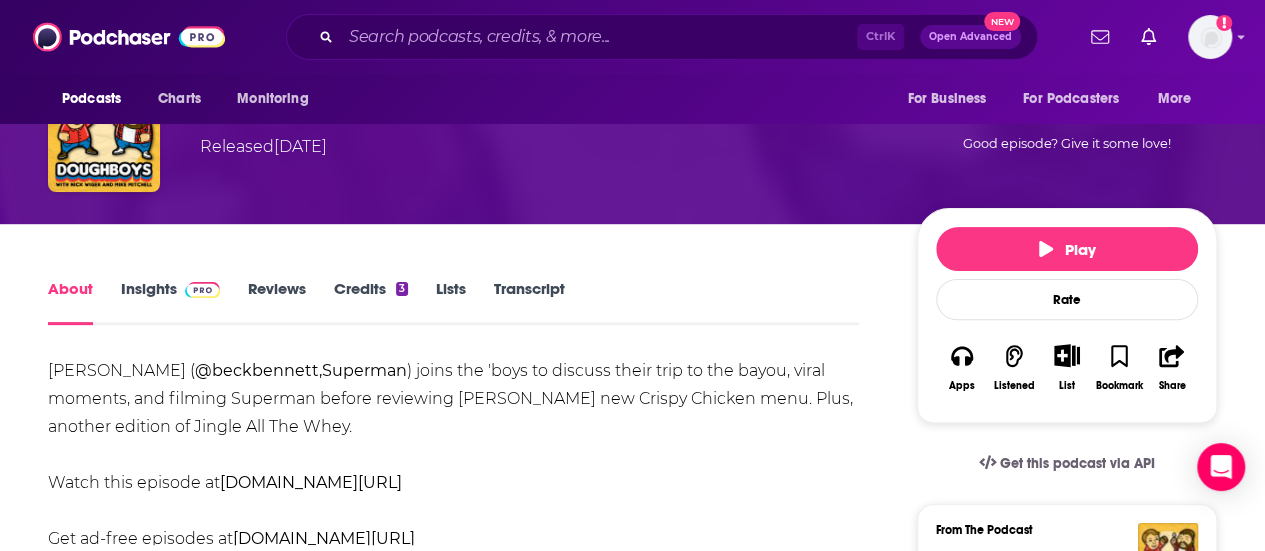 click on "Transcript" at bounding box center (529, 302) 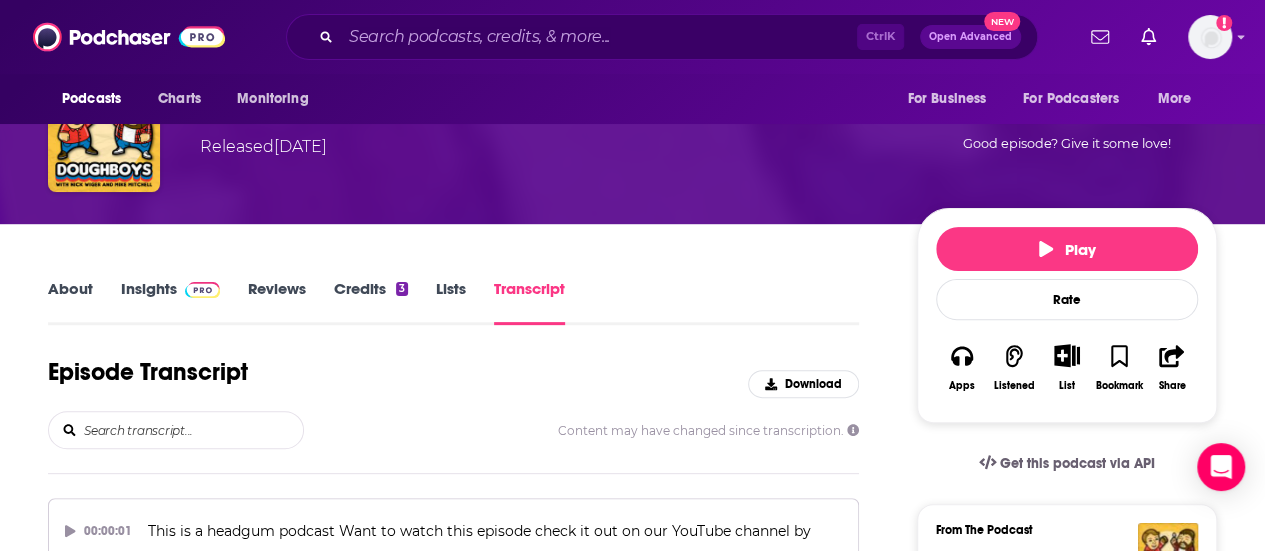 scroll, scrollTop: 0, scrollLeft: 0, axis: both 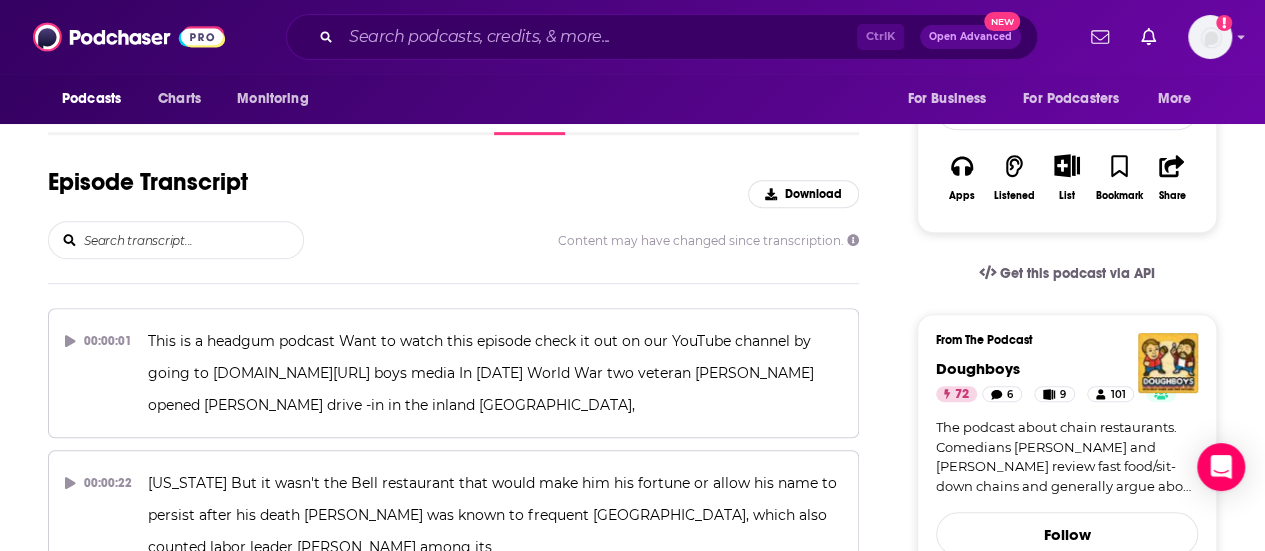 click on "Episode Transcript Download Content may have changed since transcription.   00:00:01 This is a headgum podcast Want to watch this episode check it out on our YouTube channel by going to [DOMAIN_NAME][URL] boys media In [DATE] World War two veteran [PERSON_NAME] opened [PERSON_NAME] drive -in in the inland [GEOGRAPHIC_DATA], 00:00:22 [US_STATE] But it wasn't the Bell restaurant that would make him his fortune or allow his name to persist after his death [PERSON_NAME] was known to frequent [GEOGRAPHIC_DATA] Meat [GEOGRAPHIC_DATA], which also counted labor leader [PERSON_NAME] among its 00:00:33 regulars, and eventually he learned its recipes from the [DEMOGRAPHIC_DATA] kitchen staff. Though it's disputed how transparent [PERSON_NAME] was about his eventual plans. 00:00:49 In [DATE], after test -driving tacos at his own hot doggery, [PERSON_NAME] officially shifted from long meat in a bun to ground meat in a tortilla. and spent the next decade attempting taco -focused concept called Tacotía and El Taco to some success. 00:01:00 00:01:13 00:01:25" at bounding box center [453, 45205] 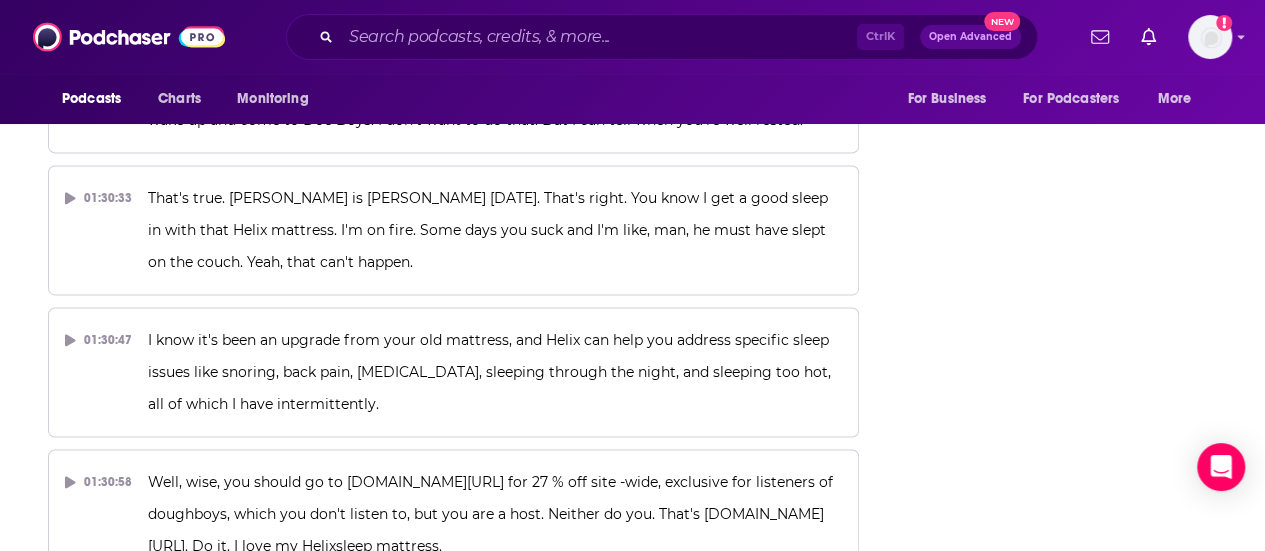 scroll, scrollTop: 54389, scrollLeft: 0, axis: vertical 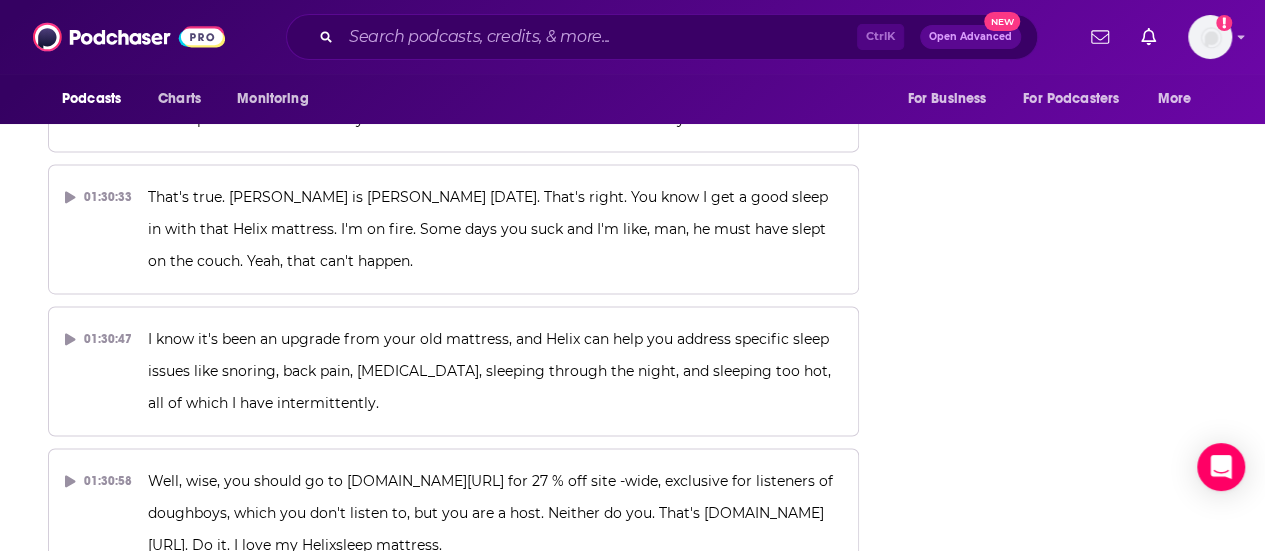 drag, startPoint x: 402, startPoint y: 263, endPoint x: 466, endPoint y: 289, distance: 69.079666 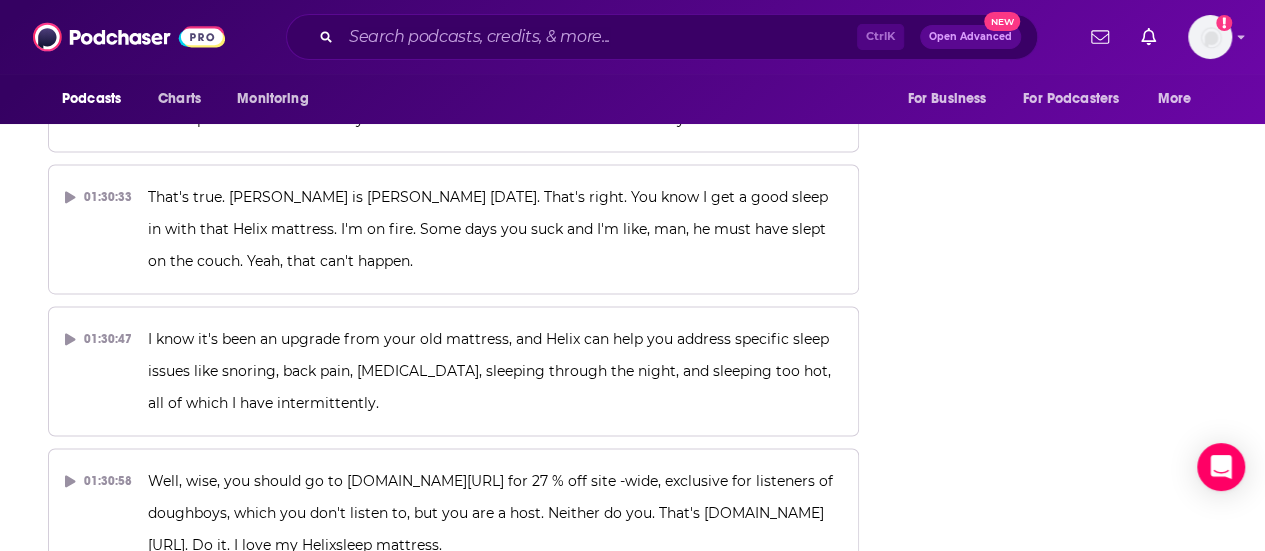 click on "They also have launched this with a full blown cameo casting call which which this video they've been using. I didn't know about that. Look, Taco Bell added new items to the menu. Crispy Chicken Tacos and Crispy Chicken Burrito. Me like it." at bounding box center [495, 1585] 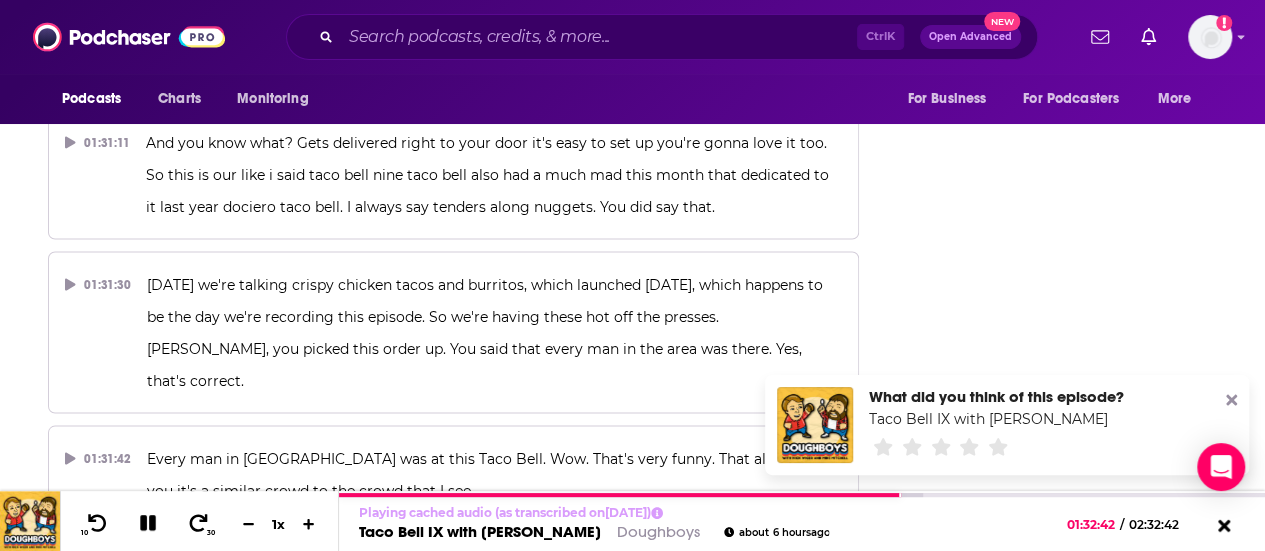 scroll, scrollTop: 54871, scrollLeft: 0, axis: vertical 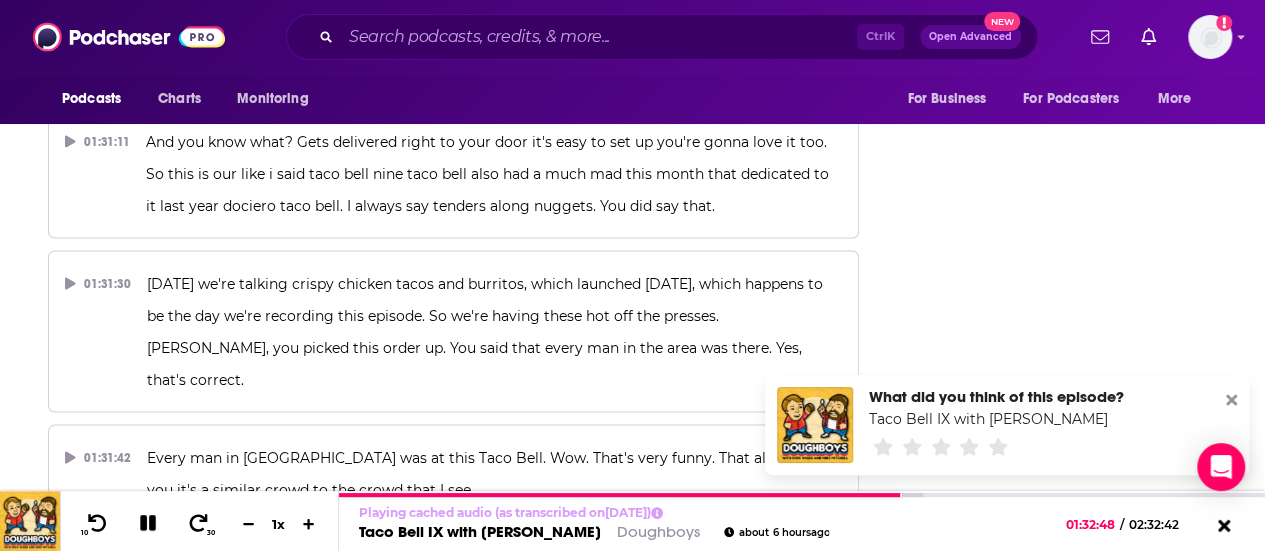drag, startPoint x: 126, startPoint y: 168, endPoint x: 642, endPoint y: 175, distance: 516.0475 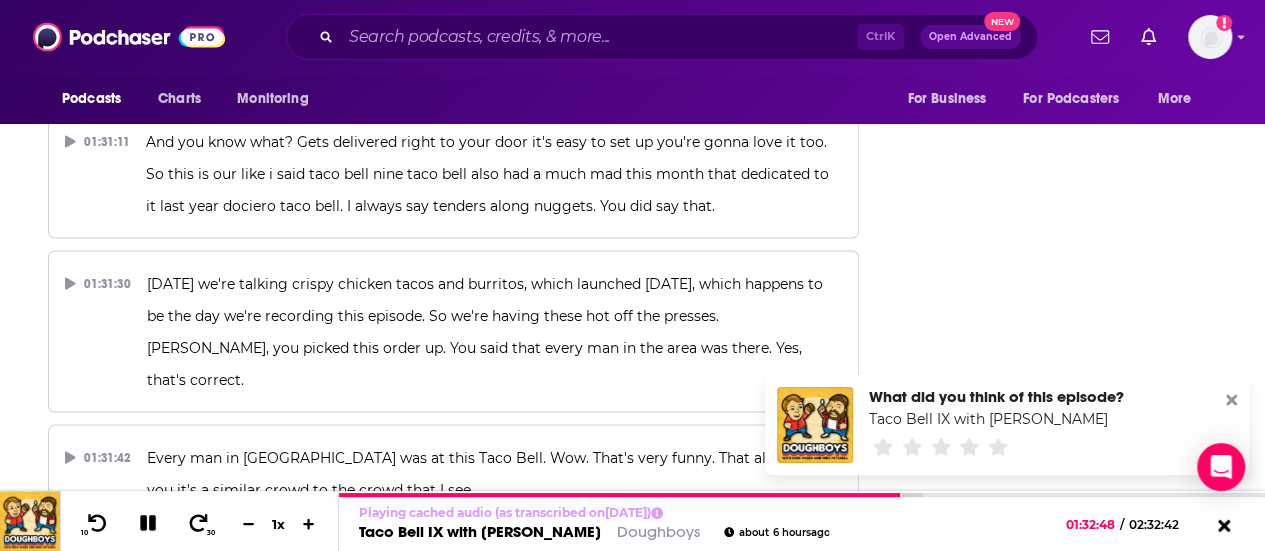 click on "01:33:25 I did not expect Taco Bell to do Christmas chicken, but they did it right. Shout out Taco Bill. Yeah, yeah, yeah. That's what Mama keeps the cookies, my friend. Oh, I like that. That's what Mama keeps the cookies, my friend. Who is that guy? No idea." at bounding box center [453, 1561] 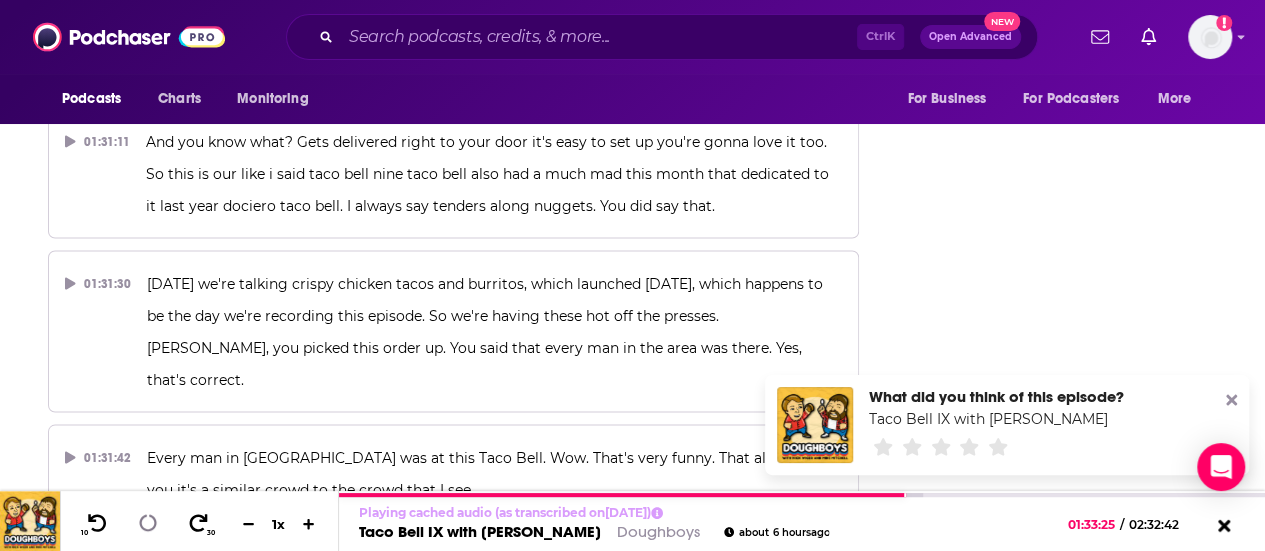 type 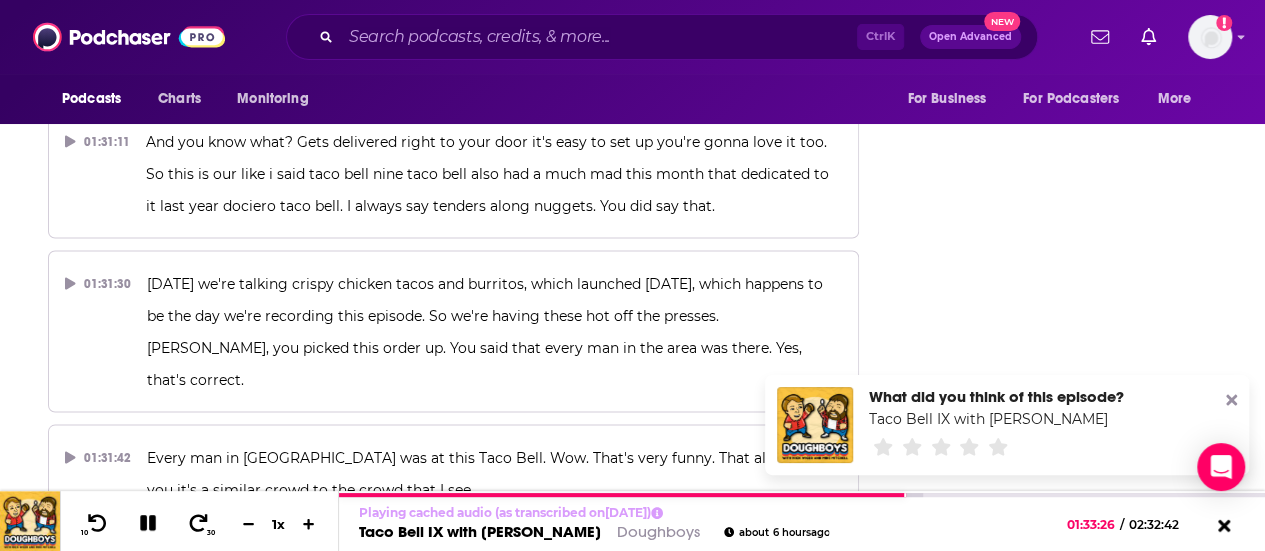 copy on "I did not expect Taco Bell to do Christmas chicken, but they did it right." 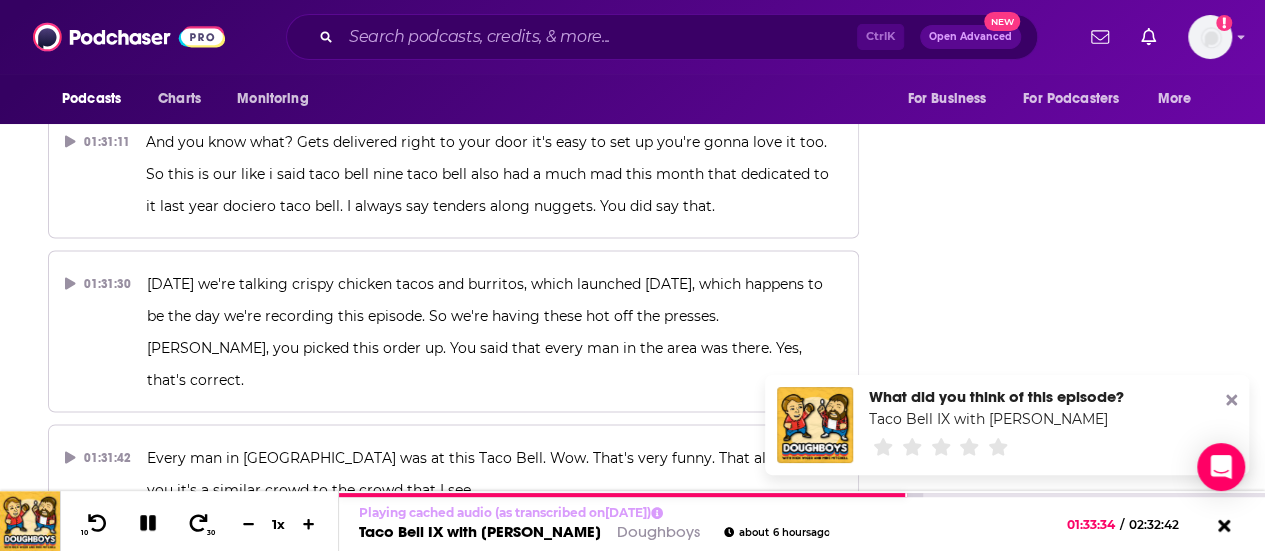 copy on "I did not expect Taco Bell to do Christmas chicken, but they did it right." 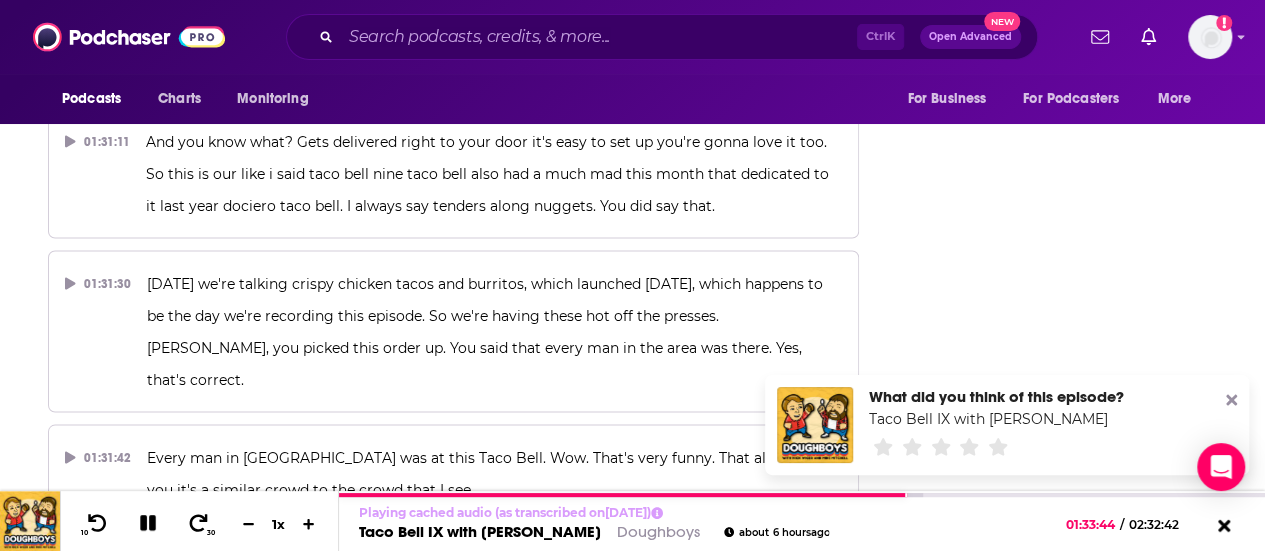 copy on "I did not expect Taco Bell to do Christmas chicken, but they did it right." 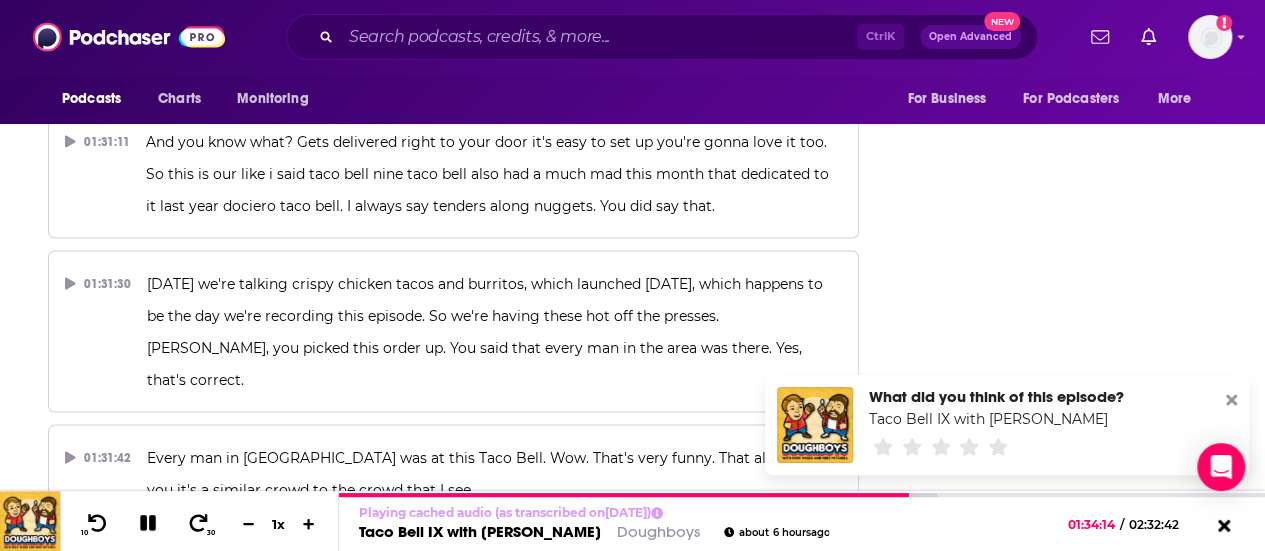 copy on "I did not expect Taco Bell to do Christmas chicken, but they did it right." 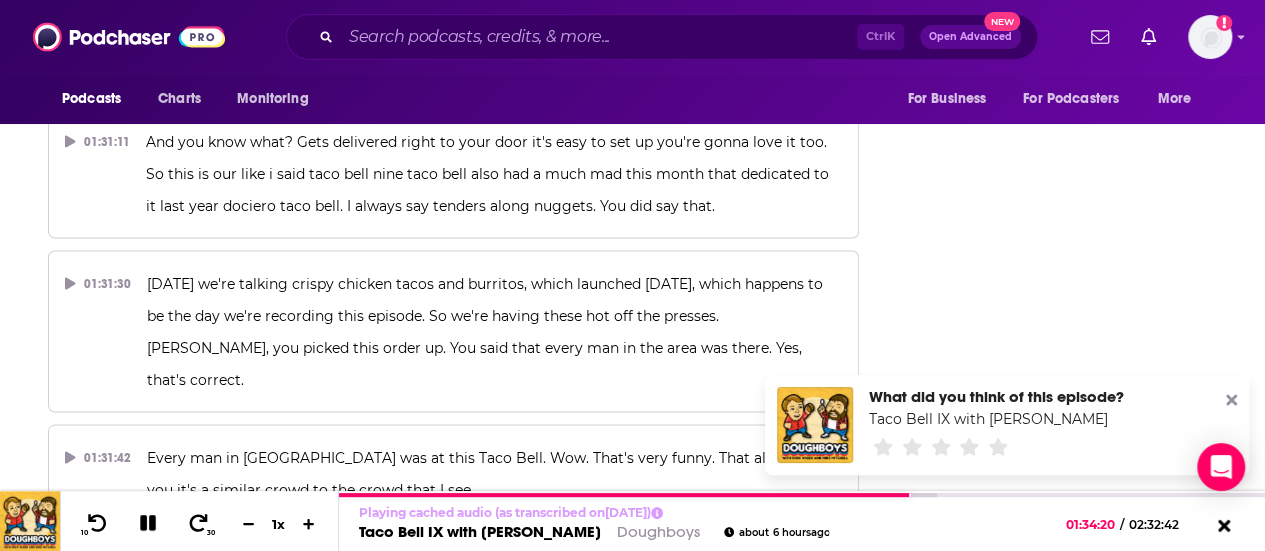 click on "I did not expect Taco Bell to do Christmas chicken, but they did it right. Shout out Taco Bill. Yeah, yeah, yeah. That's what Mama keeps the cookies, my friend. Oh, I like that. That's what Mama keeps the cookies, my friend. Who is that guy? No idea." at bounding box center [495, 1561] 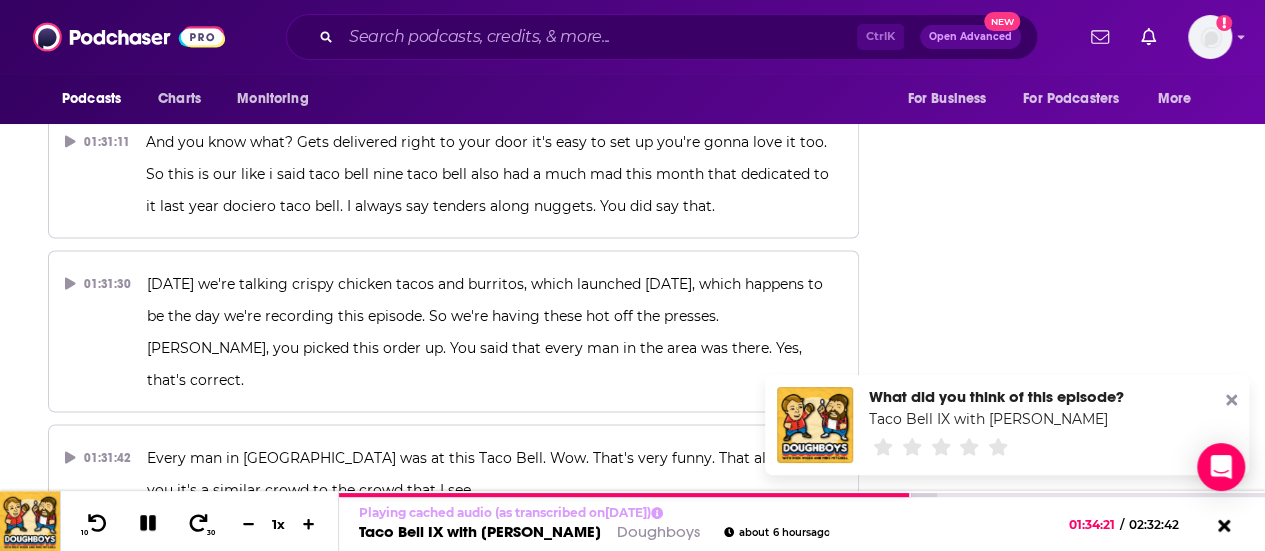 click on "I did not expect Taco Bell to do Christmas chicken, but they did it right. Shout out Taco Bill. Yeah, yeah, yeah. That's what Mama keeps the cookies, my friend. Oh, I like that. That's what Mama keeps the cookies, my friend. Who is that guy? No idea." at bounding box center [495, 1561] 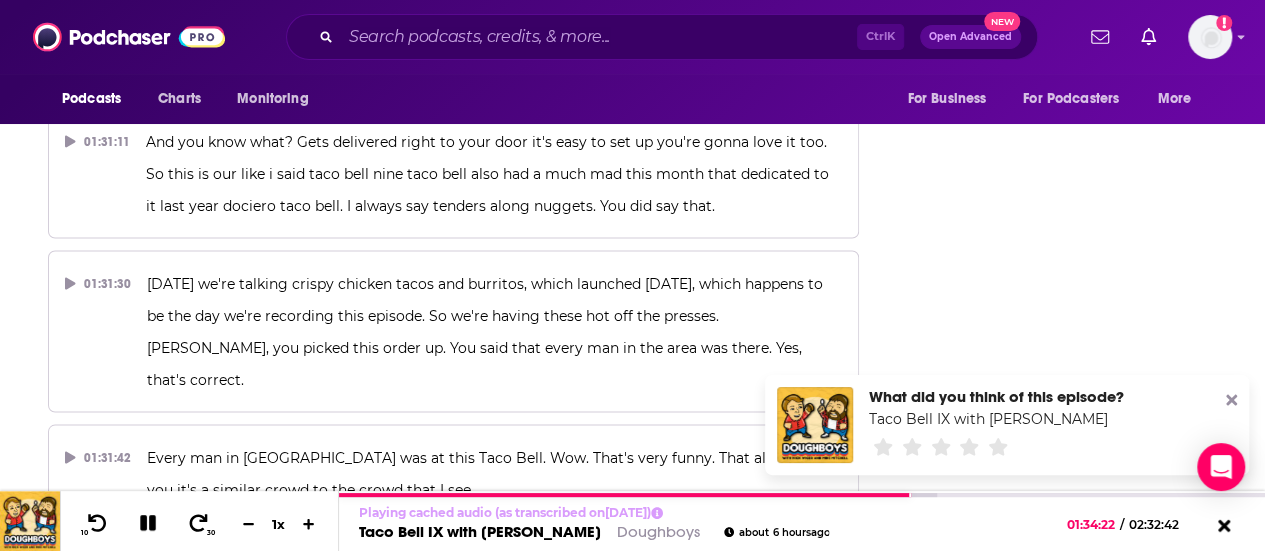 drag, startPoint x: 139, startPoint y: 169, endPoint x: 639, endPoint y: 167, distance: 500.004 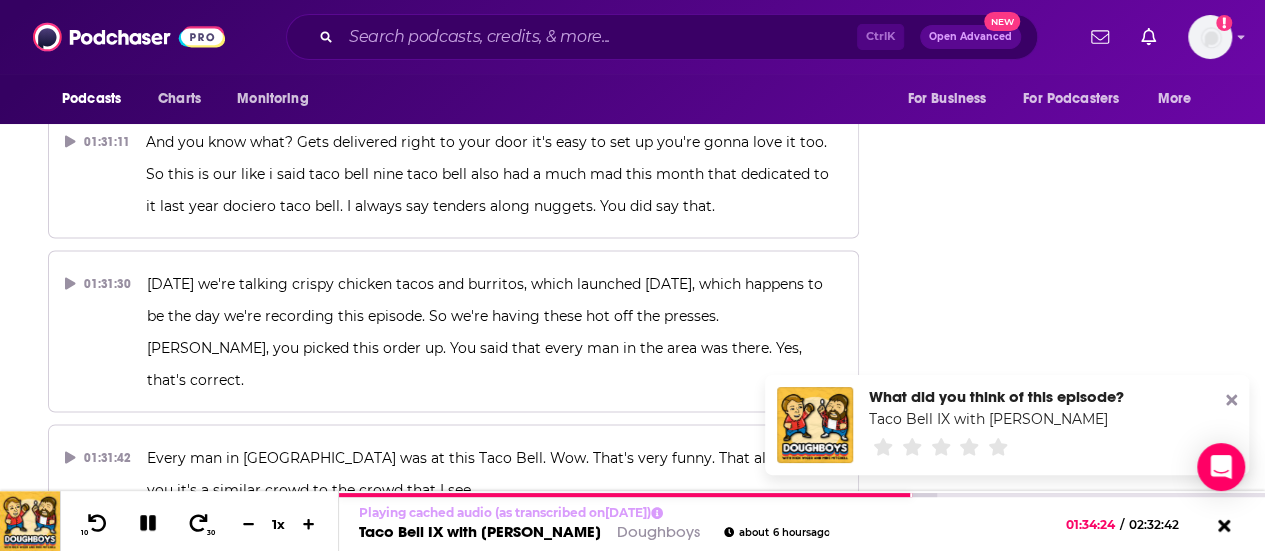 drag, startPoint x: 644, startPoint y: 170, endPoint x: 141, endPoint y: 162, distance: 503.06363 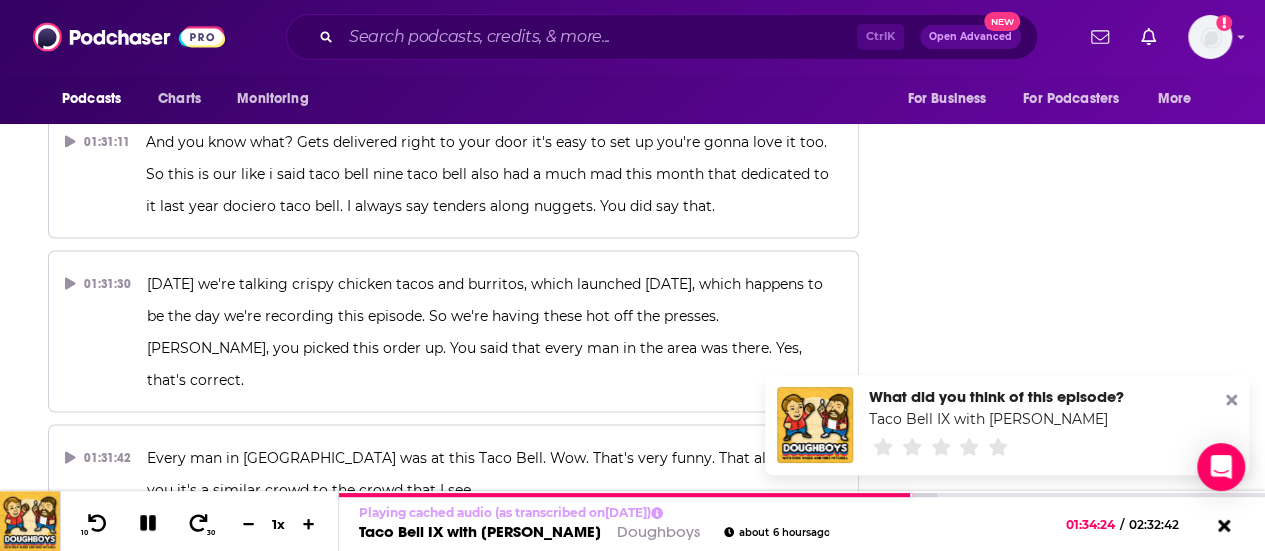 click on "01:33:25 I did not expect Taco Bell to do Christmas chicken, but they did it right. Shout out Taco Bill. Yeah, yeah, yeah. That's what Mama keeps the cookies, my friend. Oh, I like that. That's what Mama keeps the cookies, my friend. Who is that guy? No idea." at bounding box center [453, 1561] 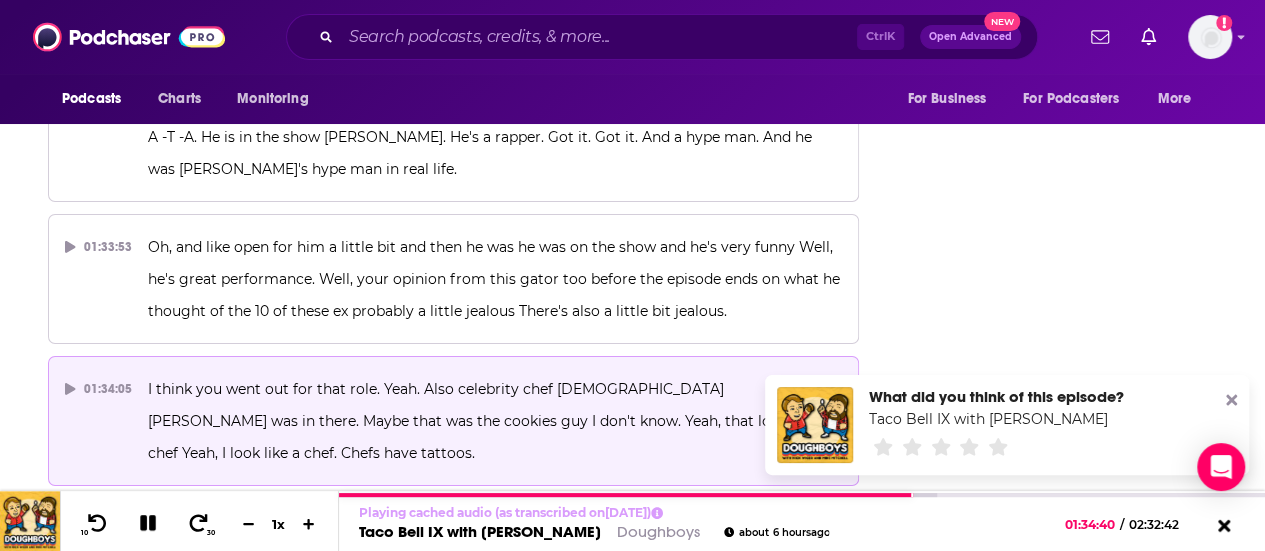 scroll, scrollTop: 56446, scrollLeft: 0, axis: vertical 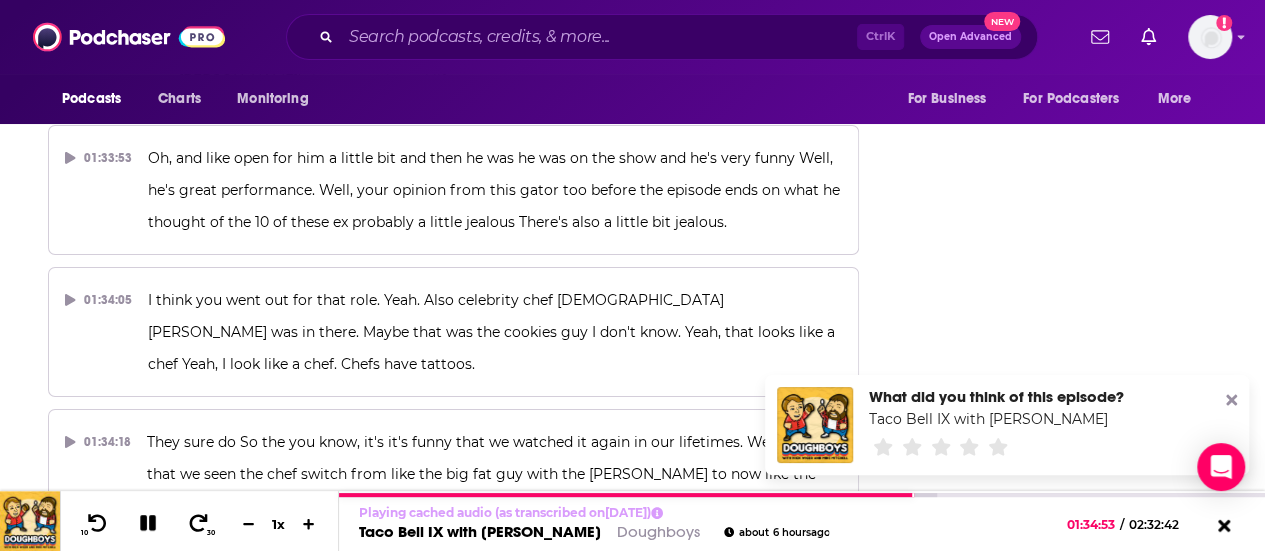 drag, startPoint x: 744, startPoint y: 257, endPoint x: 547, endPoint y: 327, distance: 209.06697 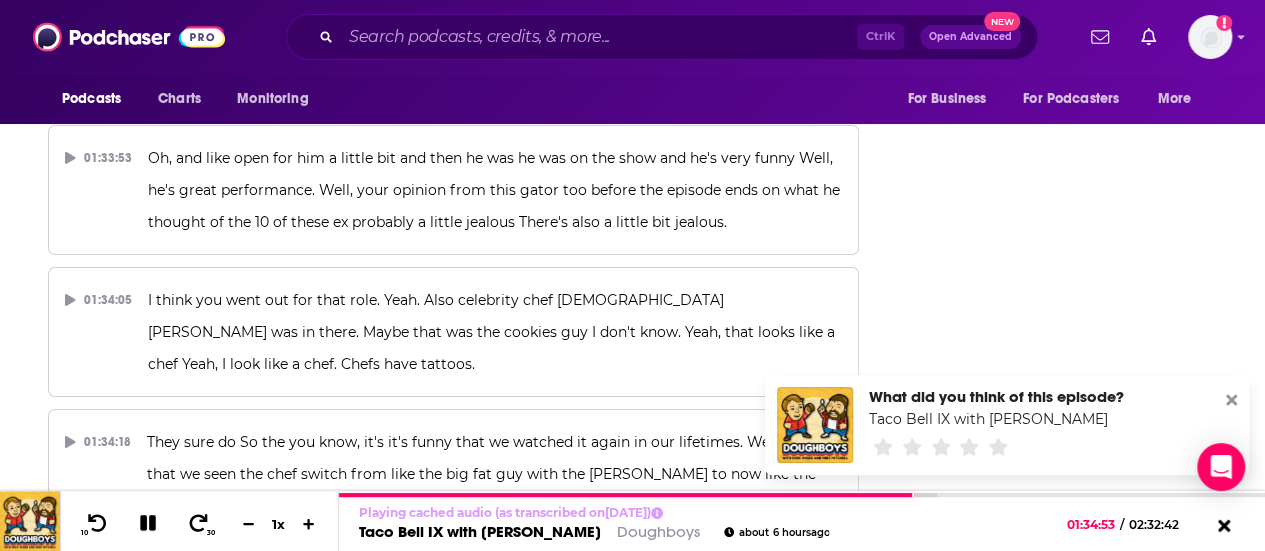 click on "Well, I thought the strip in isolation was quite good. Those actors weren't lying to you. Yeah. The strips are pretty damn good. The strips are pretty fucking good. I was honestly impressed. Yeah. Big nice crunch, nice color, which is just, you know, appealing. You can't taste that color." at bounding box center [485, 1656] 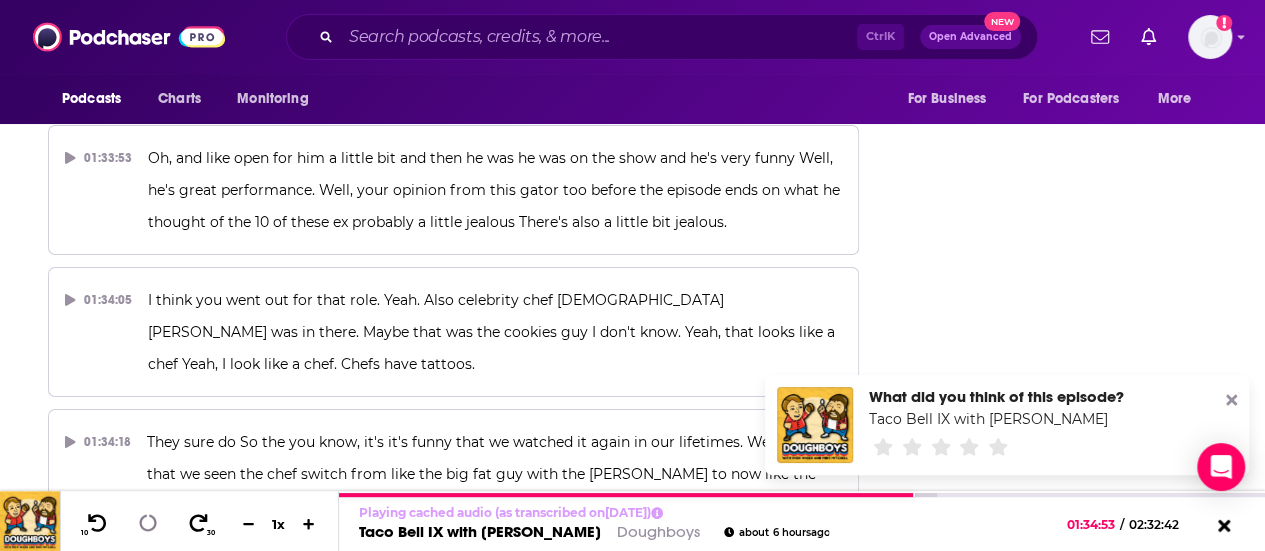 type 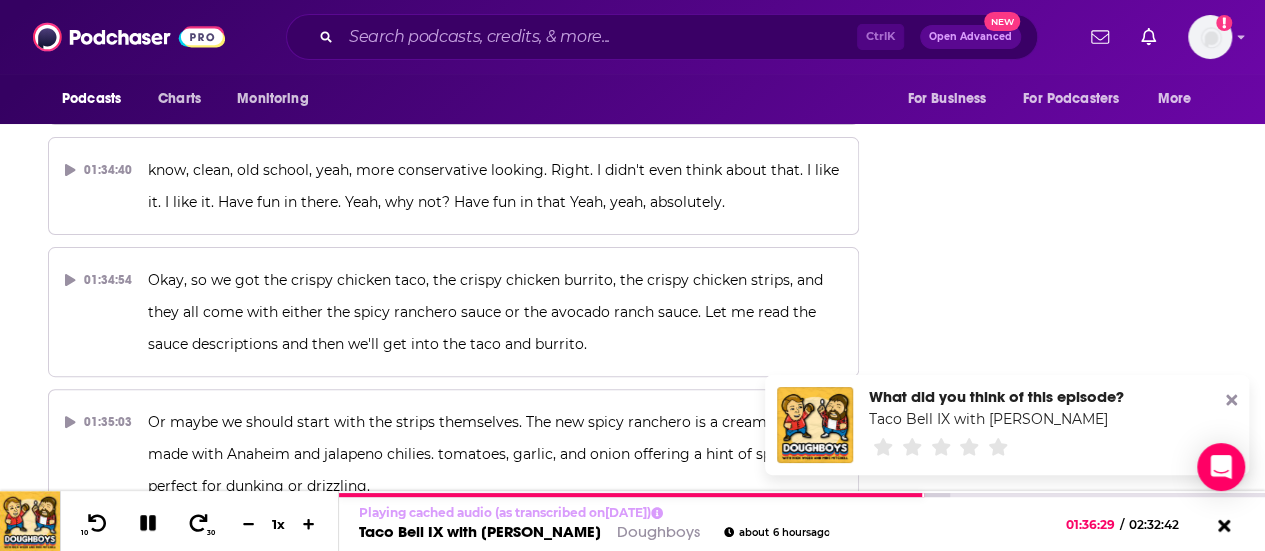 scroll, scrollTop: 57083, scrollLeft: 0, axis: vertical 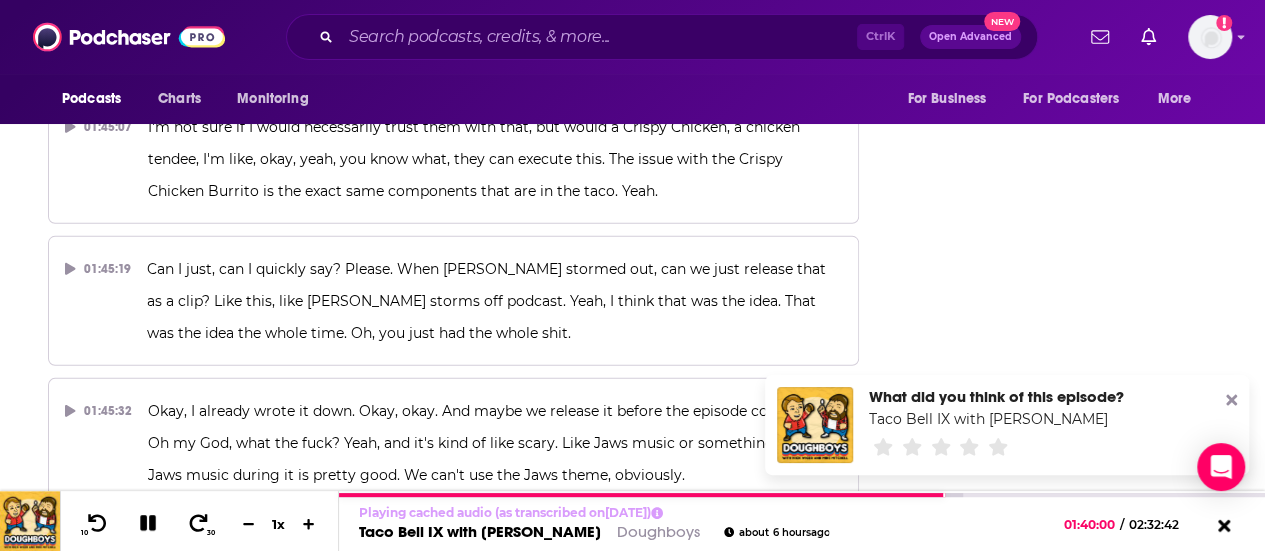 drag, startPoint x: 483, startPoint y: 253, endPoint x: 669, endPoint y: 289, distance: 189.45184 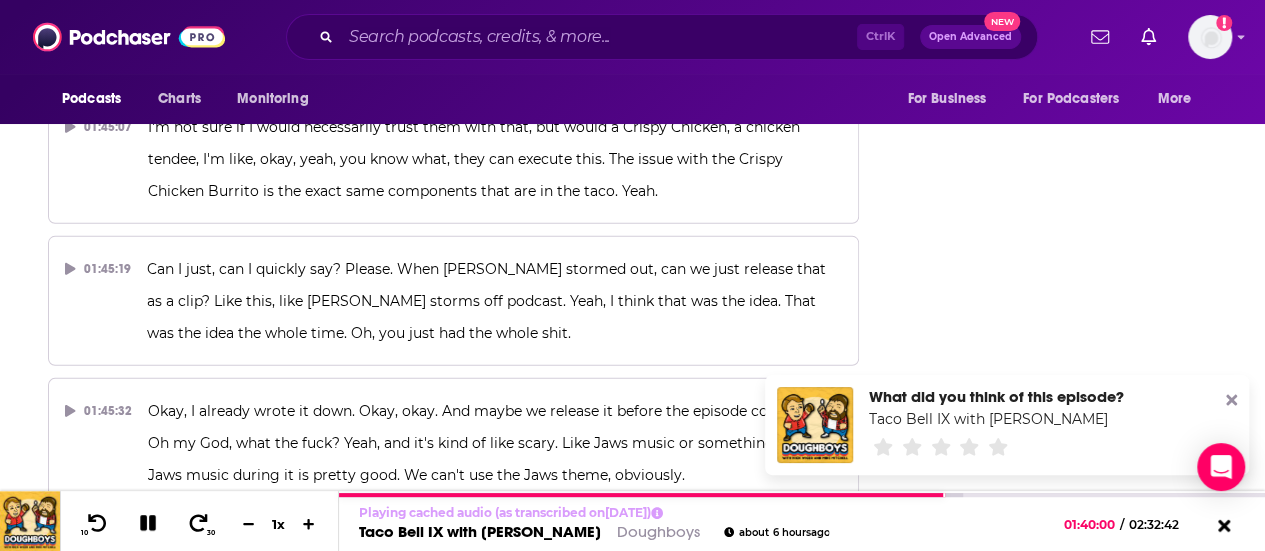 click on "I love this right here Yeah, but I did think the like I thought the strips themselves were quite good and I thought the taco was a lot of fun And I would get both of those again the burrito I have no reason to get again when the taco exists until" at bounding box center [490, 1877] 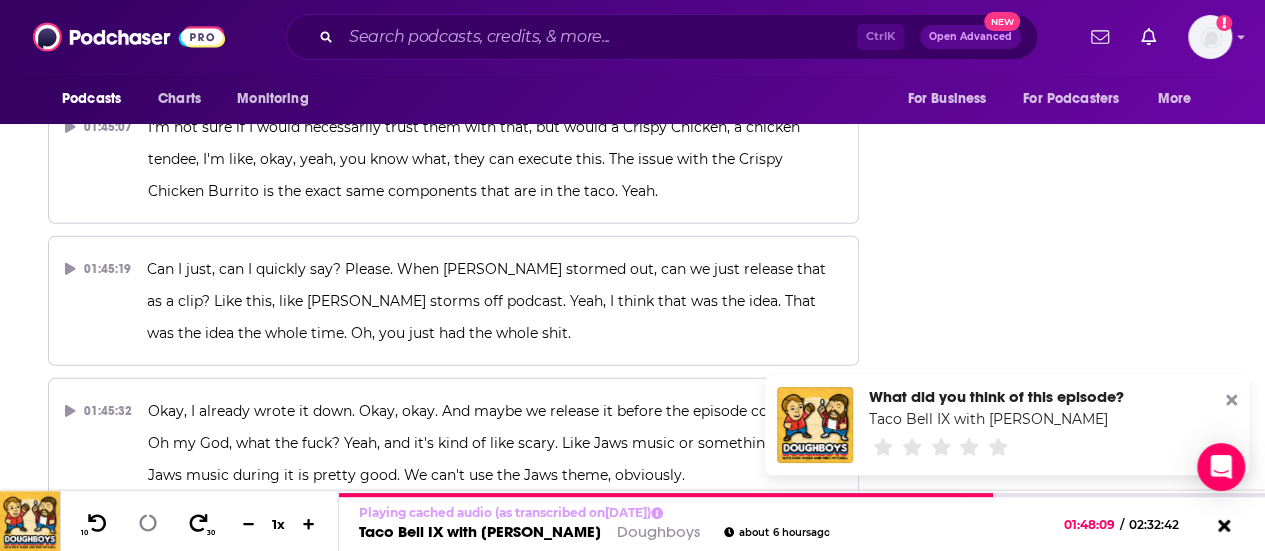 type 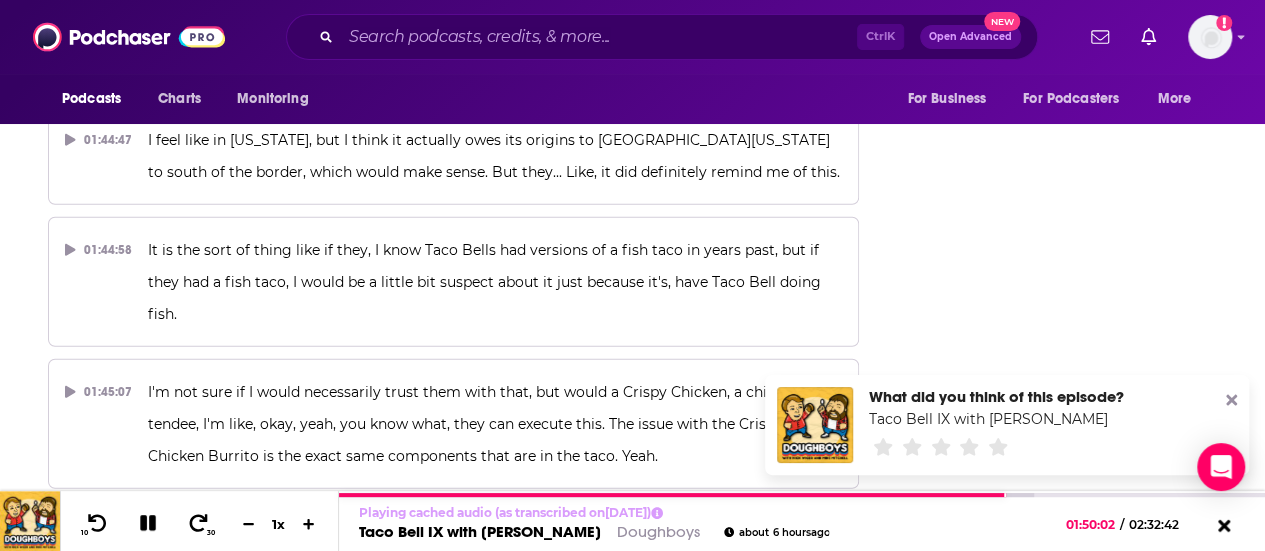 scroll, scrollTop: 63336, scrollLeft: 0, axis: vertical 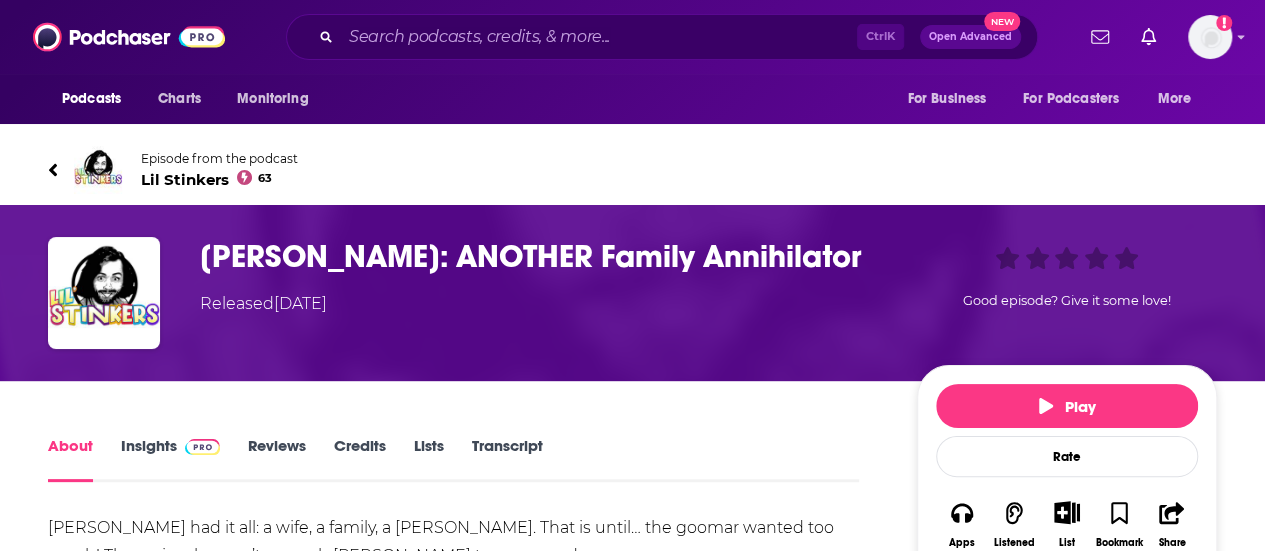 click on "Transcript" at bounding box center (507, 459) 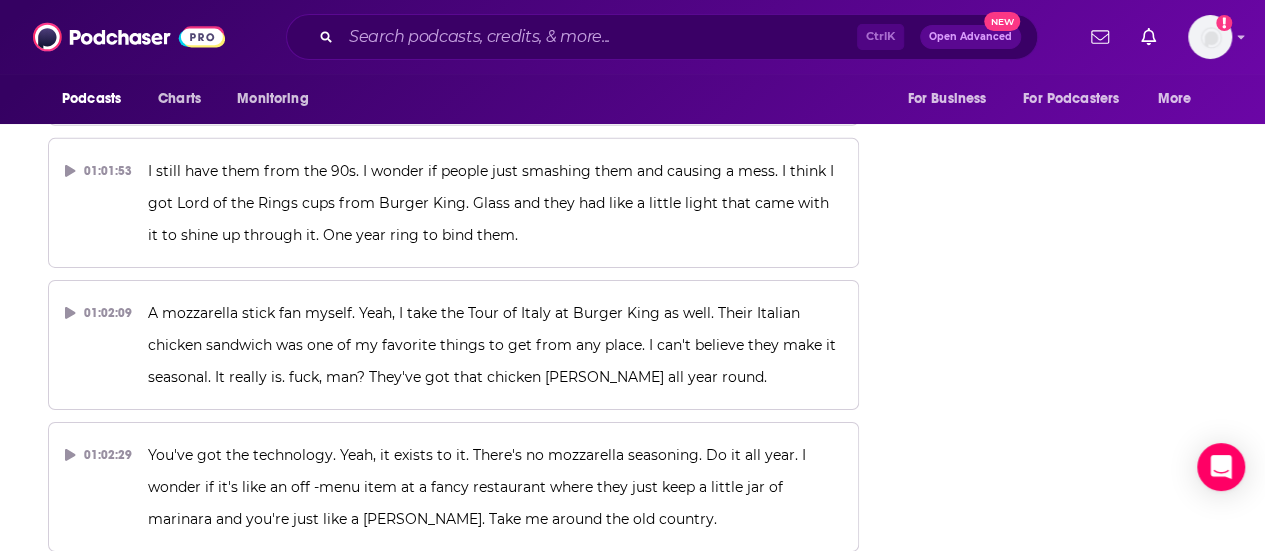 scroll, scrollTop: 33469, scrollLeft: 0, axis: vertical 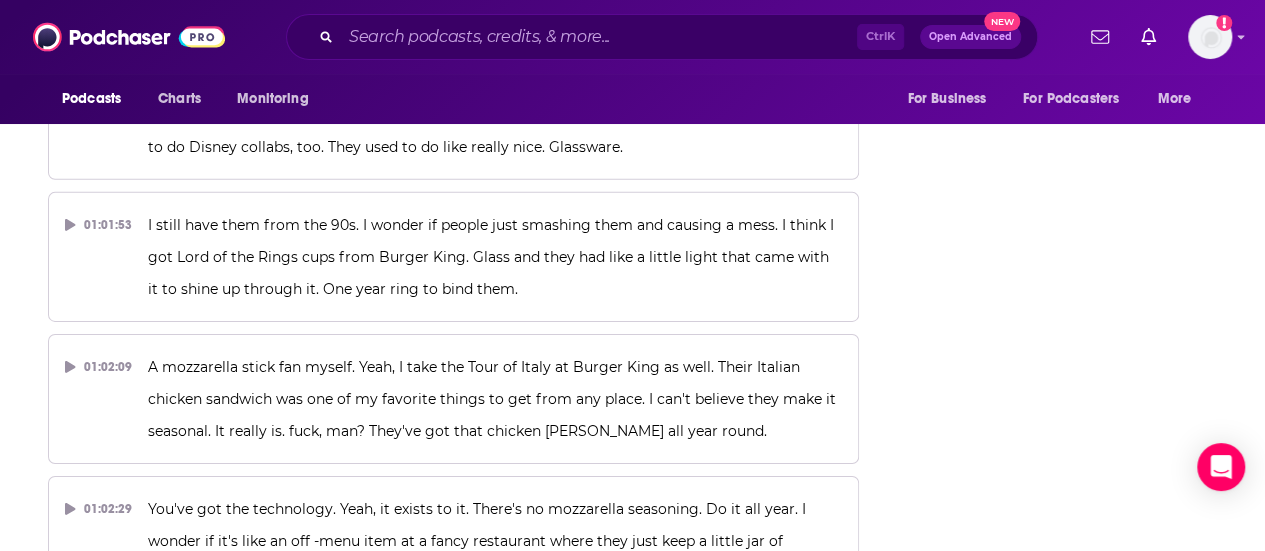 drag, startPoint x: 667, startPoint y: 473, endPoint x: 231, endPoint y: 329, distance: 459.16446 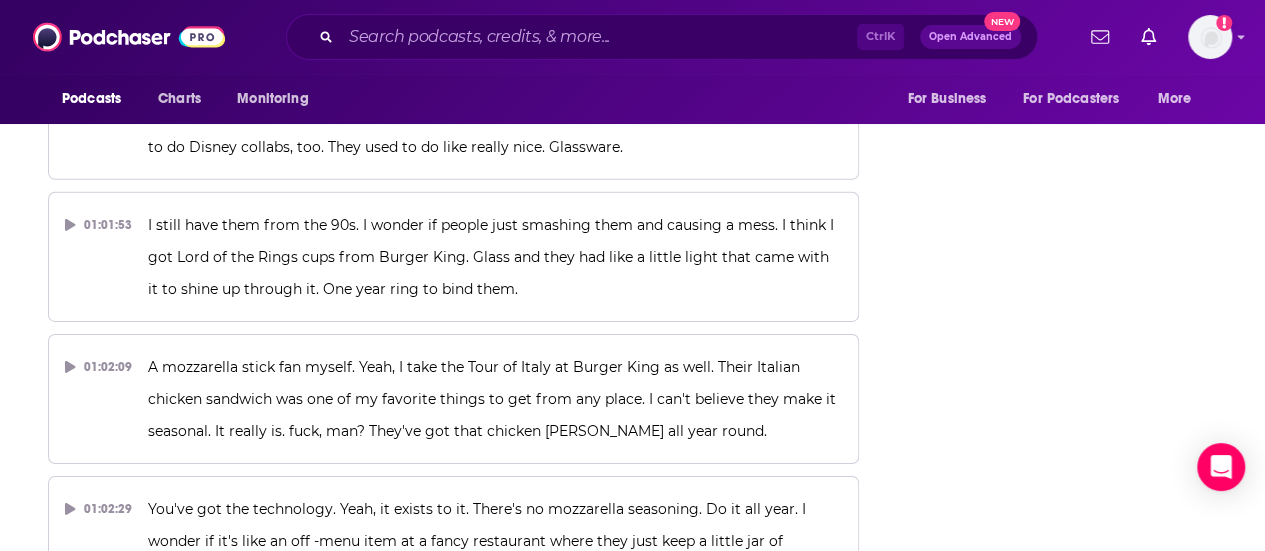 click on "00:00:00 episode is brought to you by Progressive Insurance. Do you ever think about switching insurance companies to see if you could save some cash? Progressive makes it easy to see if you could save when you bundle your home and auto policies. 00:00:12 Try it at Progressive .com. Progressive Casualty Insurance Company and affiliates. Potential savings will vary, not available in all states. There's so much fucked up shit to get into. Welcome back to Little Stingers, baby. 00:00:44 I'm Michael fucking Rainey here with my homeboy, Cowdan Jala. How you Chip? Good. Went and juiced Jeff Simmons, but Furman, Jacob, Furman, Matera. Sloppy poppy. Man, that wasn't as smooth as I would have liked it. And you have no idea how often I say that, Jake. 00:00:58 Well, I'm happy to be here, Mike. Oh, Merry Christmas to you. Continue week seven, I think. Week 8, maybe? I don't even know. And that's the beauty of Christmas. I know, yeah. You lose track. Yeah. Christmas is so... It's over. It happens. It's over. 00:01:17" at bounding box center [453, -14299] 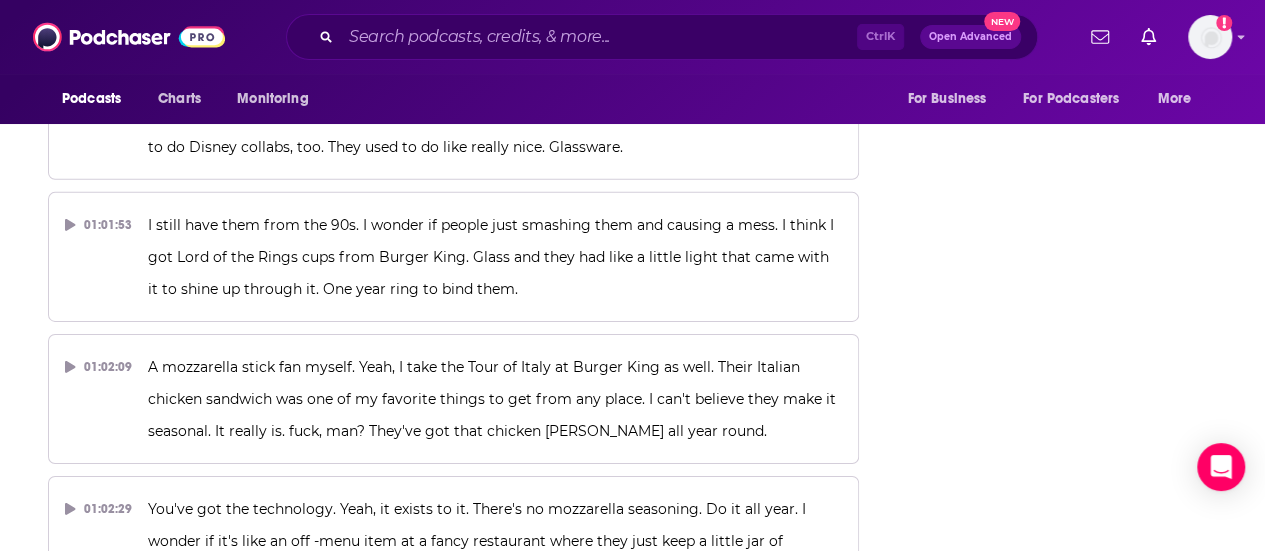 copy on "First of all, they have a tender version of that nugget. Now, and they're putting that on a taco or in a burrito. I've tried the taco. 01:04:09 Comes with pico de gallo, lettuce, and purple cabbage, all kind of mixed together with either a ranch sauce or a ranchero sauce. I went ranchero. It was a very good $2 .50." 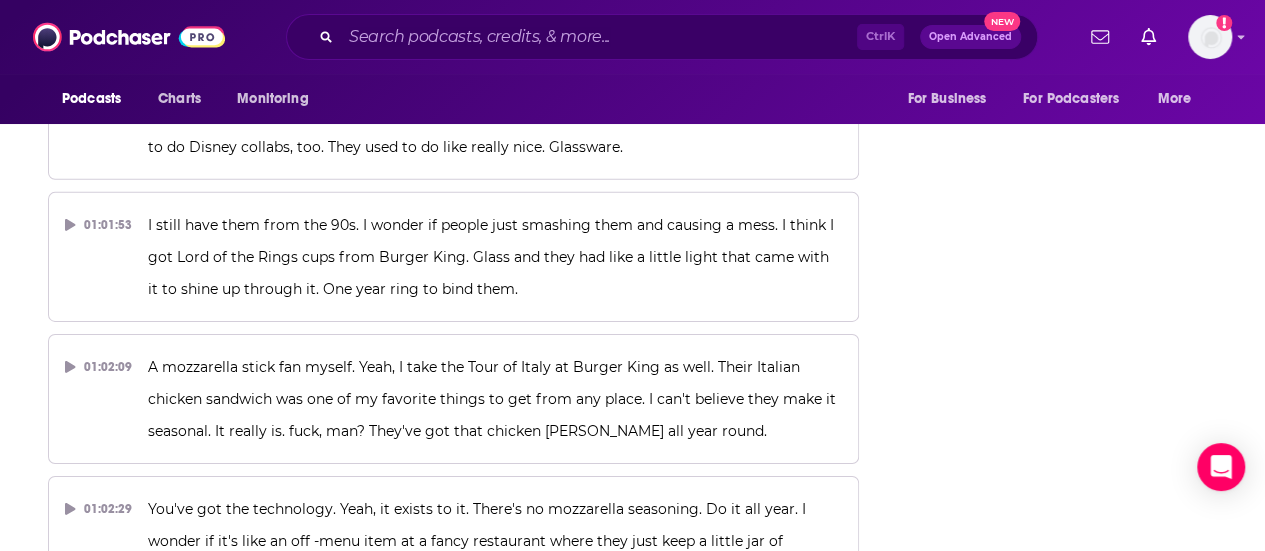 scroll, scrollTop: 33385, scrollLeft: 0, axis: vertical 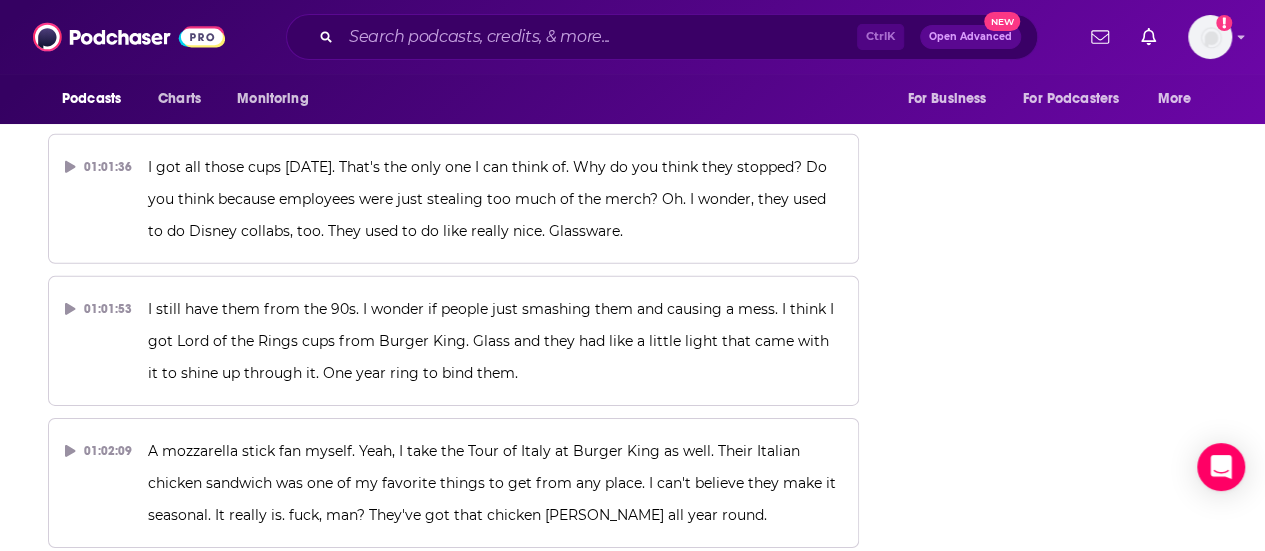 drag, startPoint x: 126, startPoint y: 276, endPoint x: 633, endPoint y: 277, distance: 507.00098 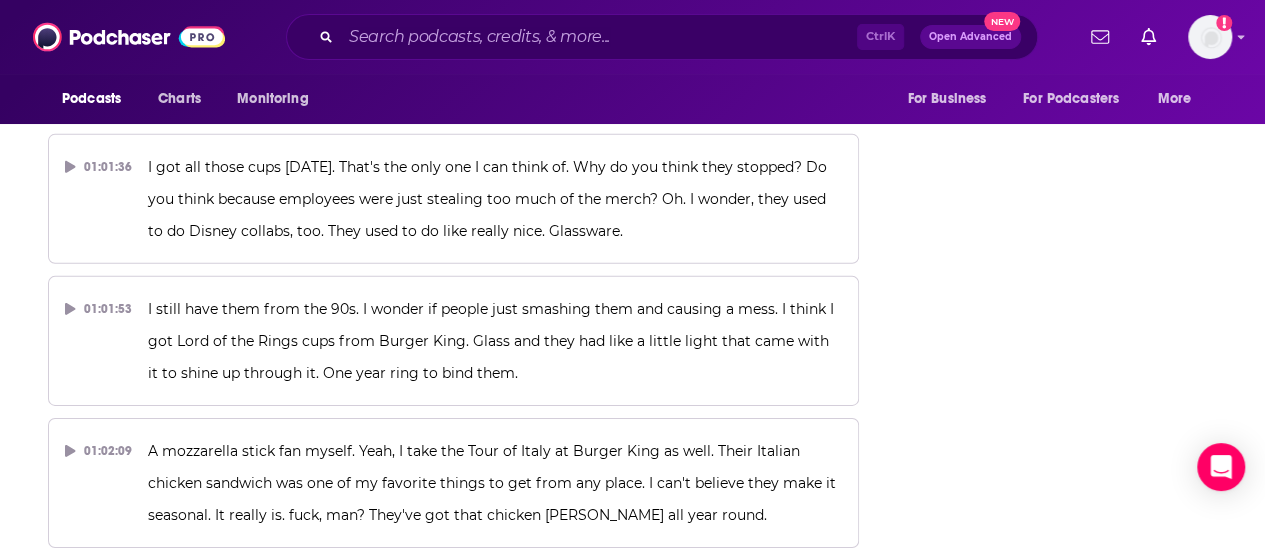 click on "01:03:50 I think personally Taco Bell is the real G keeping it real with new items, even though they're just basically combinations of items that already exist on the menu. Yes, I agree." at bounding box center (453, 1255) 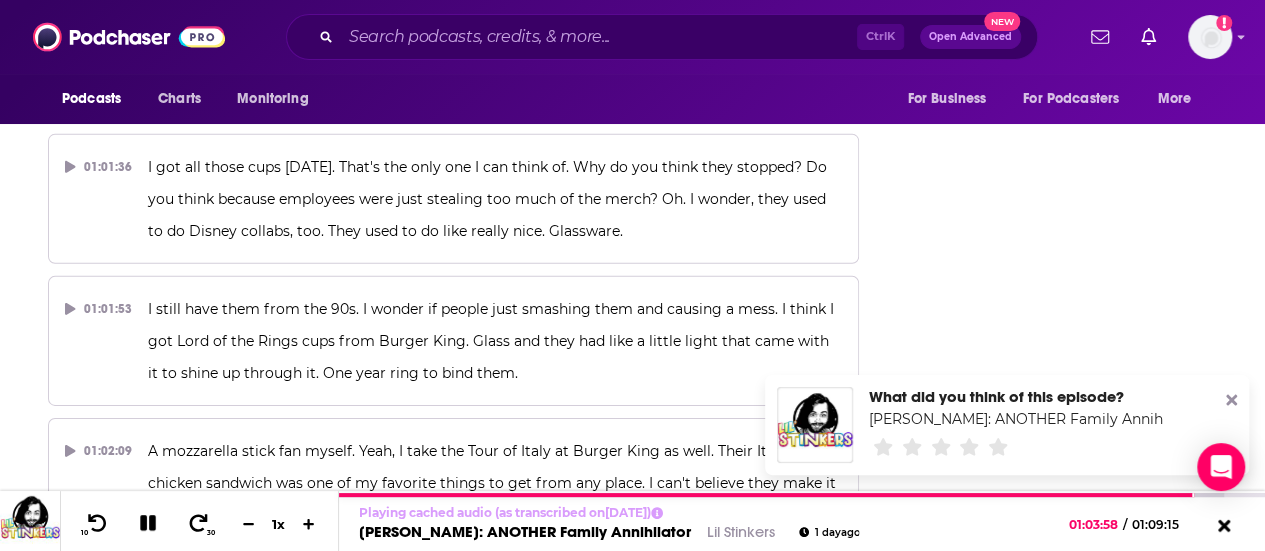copy on "I think personally Taco Bell is the real G keeping it real with new items" 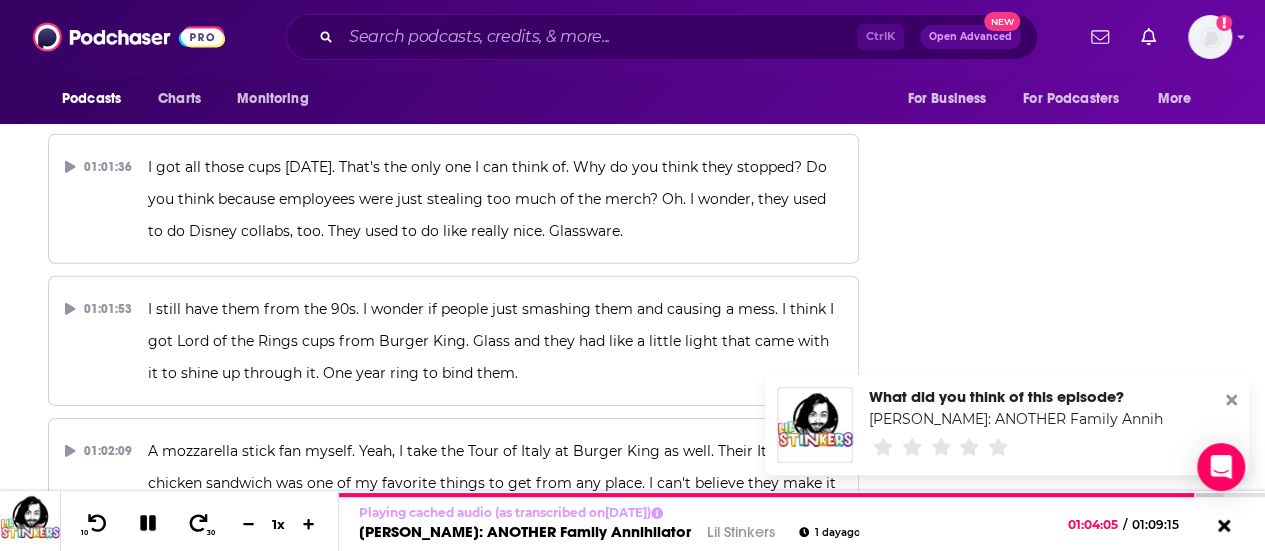 click on "I think personally Taco Bell is the real G keeping it real with new items, even though they're just basically combinations of items that already exist on the menu. Yes, I agree." at bounding box center (497, 1255) 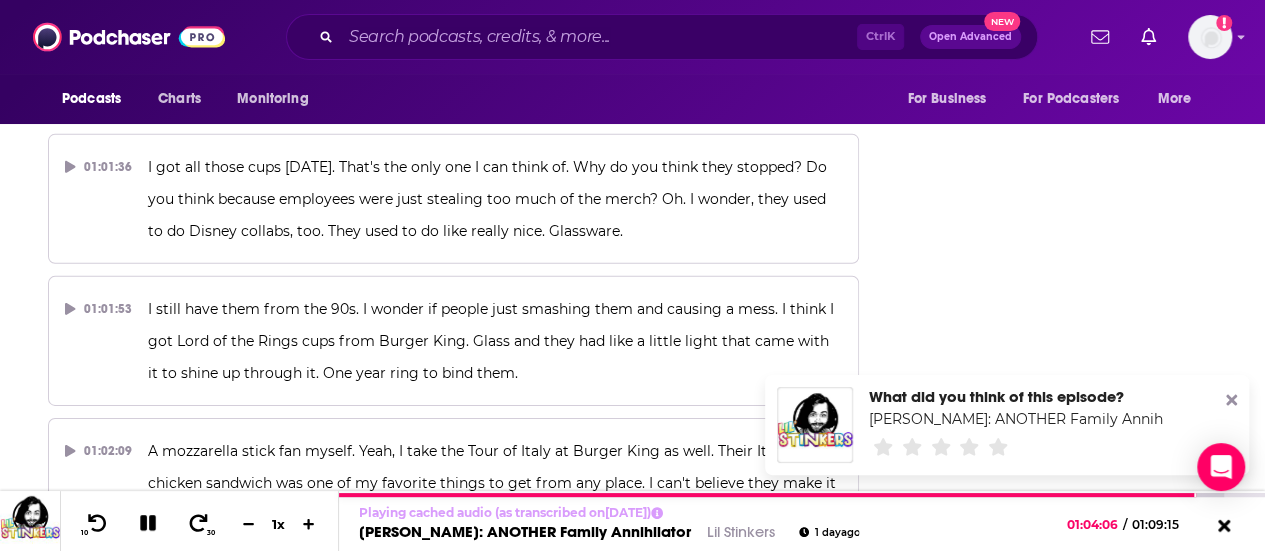 drag, startPoint x: 142, startPoint y: 273, endPoint x: 620, endPoint y: 273, distance: 478 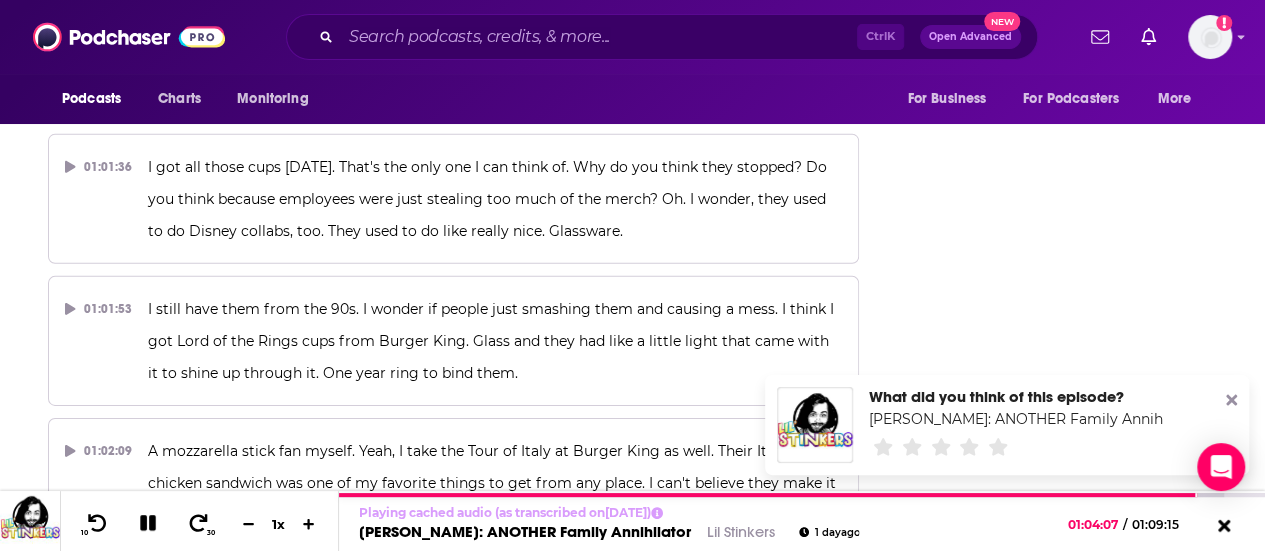 drag, startPoint x: 632, startPoint y: 273, endPoint x: 140, endPoint y: 283, distance: 492.10162 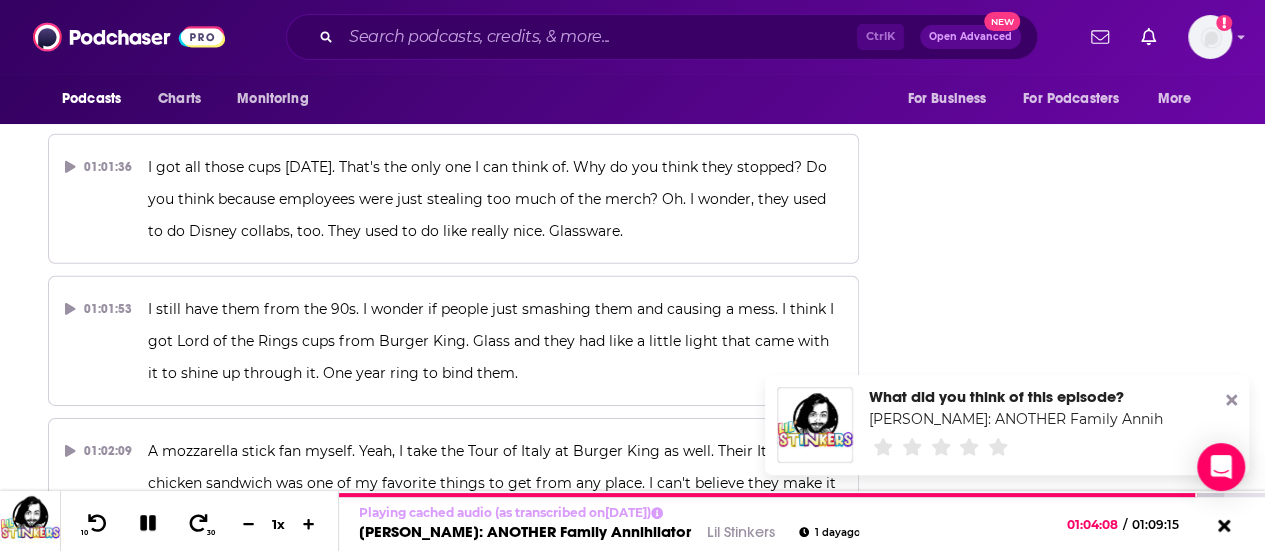 copy on "I think personally Taco Bell is the real G keeping it real with new items" 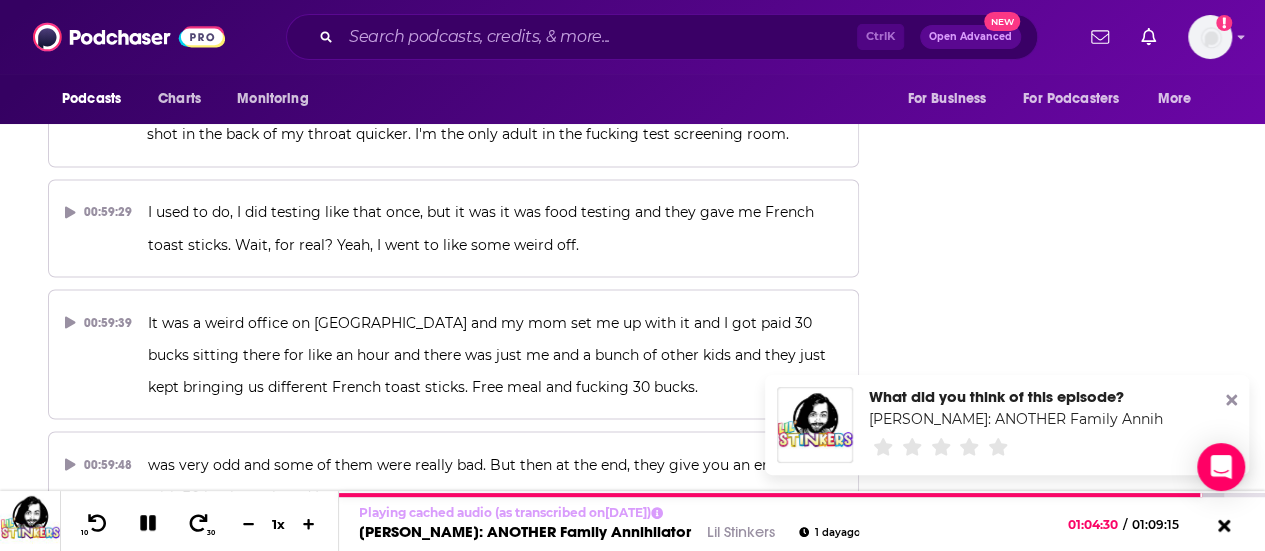 scroll, scrollTop: 31795, scrollLeft: 0, axis: vertical 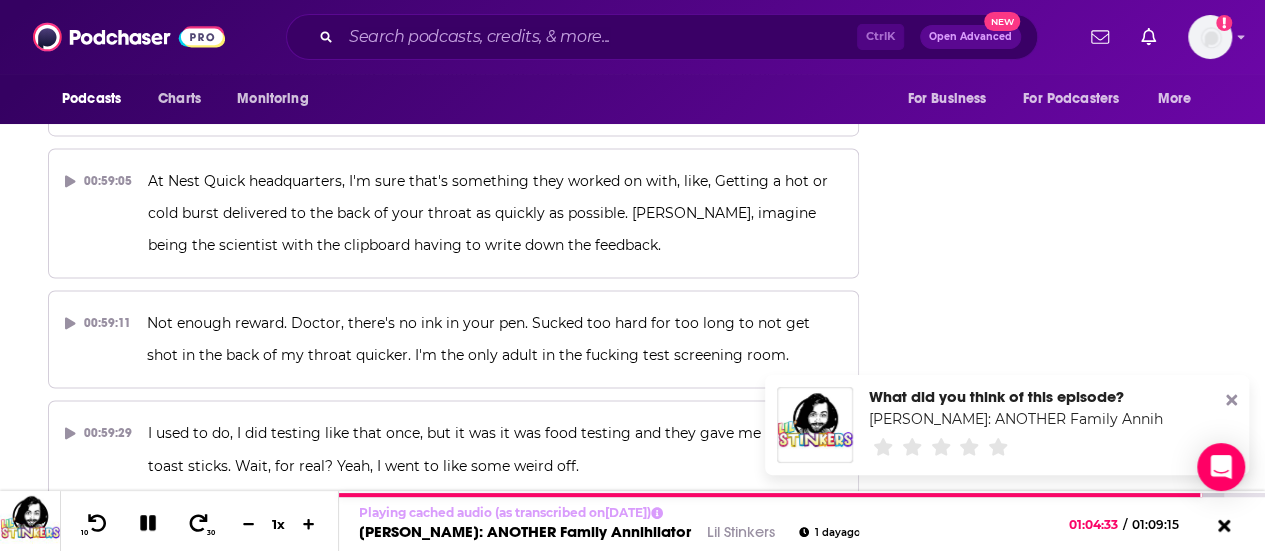 drag, startPoint x: 1274, startPoint y: 465, endPoint x: 891, endPoint y: 244, distance: 442.18774 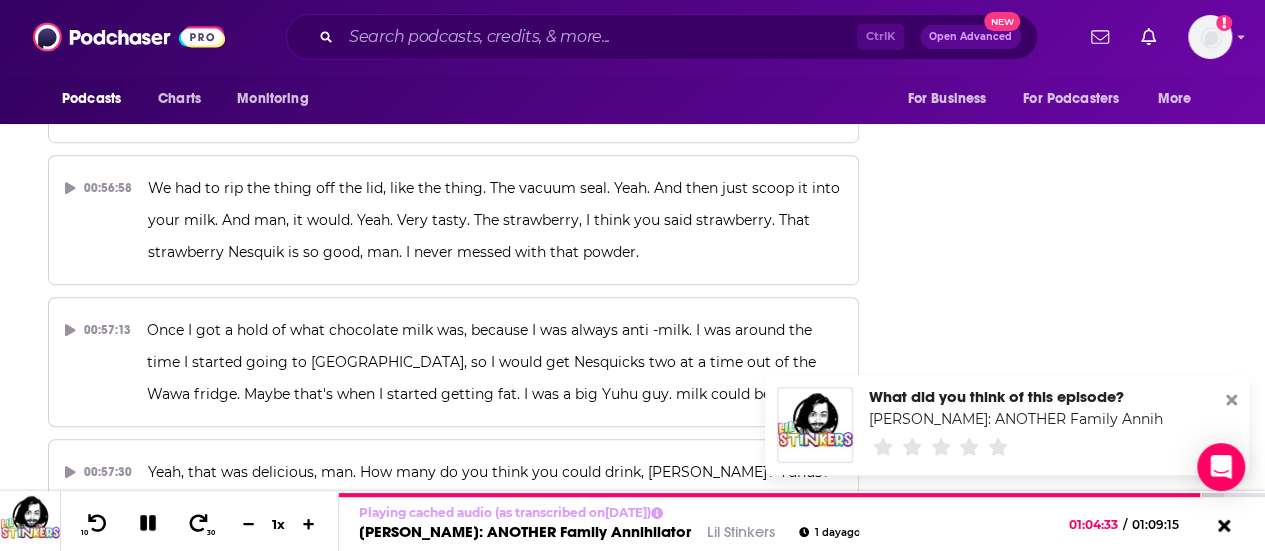 scroll, scrollTop: 30449, scrollLeft: 0, axis: vertical 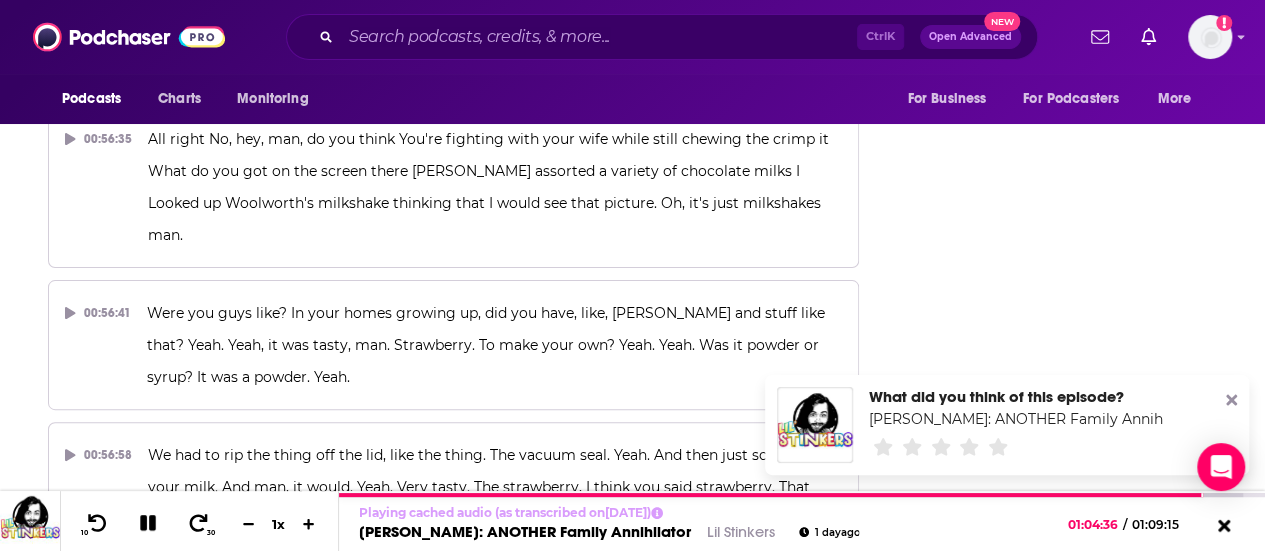 drag, startPoint x: 1270, startPoint y: 442, endPoint x: 873, endPoint y: 151, distance: 492.2296 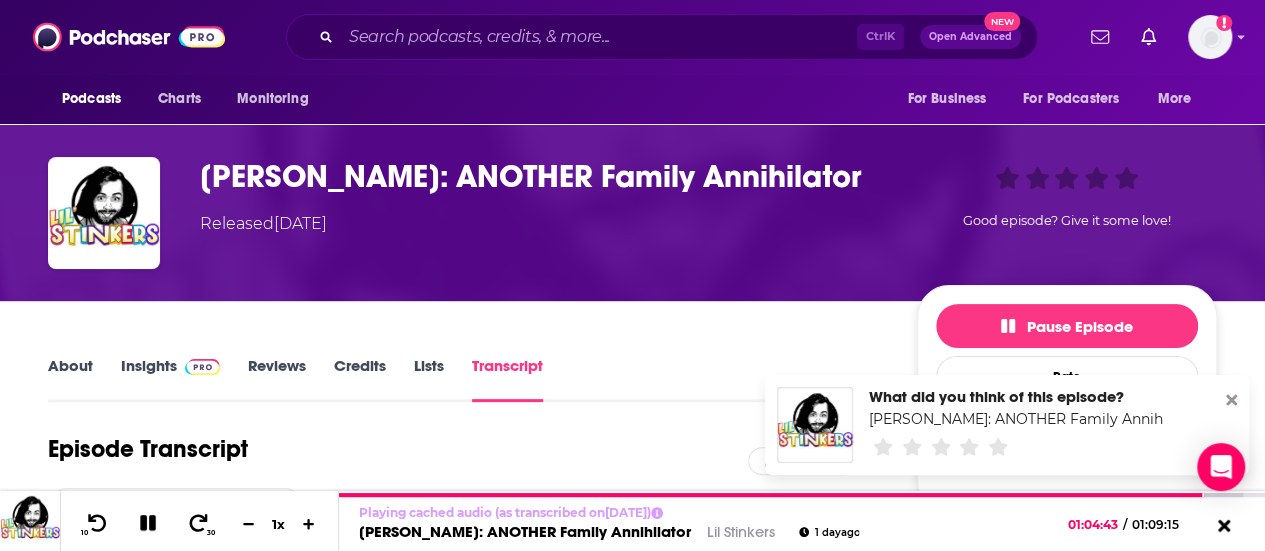scroll, scrollTop: 0, scrollLeft: 0, axis: both 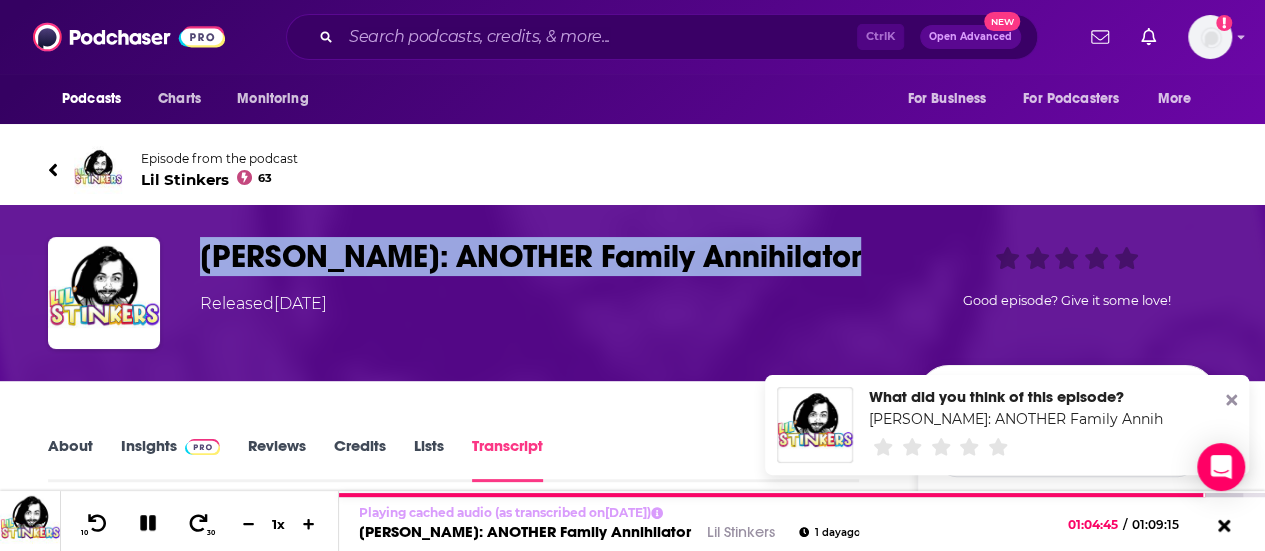 drag, startPoint x: 196, startPoint y: 253, endPoint x: 862, endPoint y: 262, distance: 666.0608 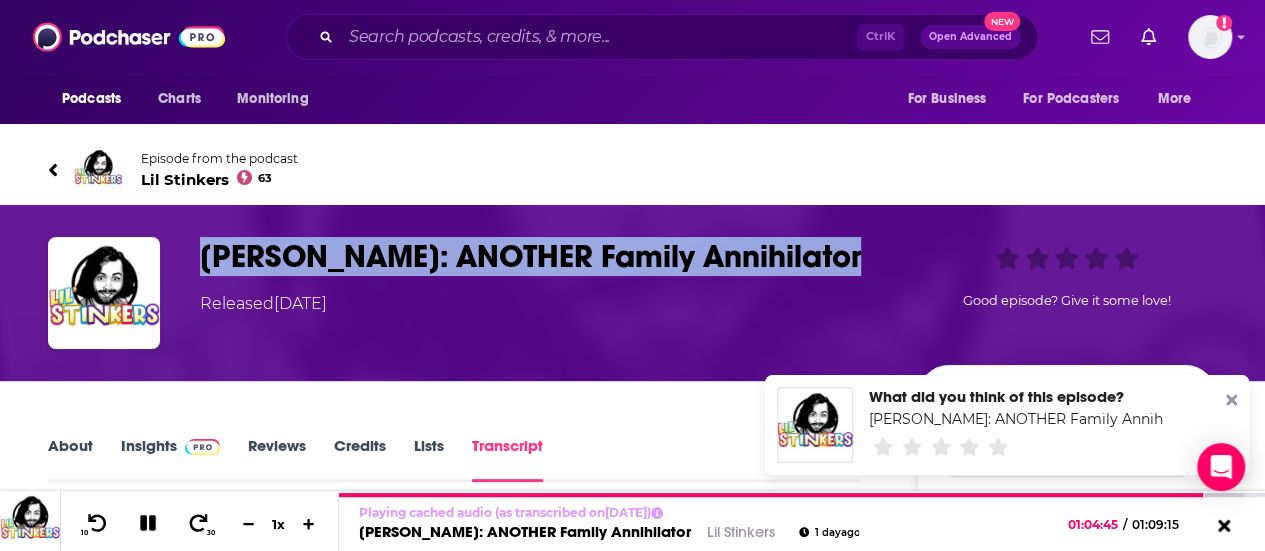 copy on "Chris Coleman: ANOTHER Family Annihilator" 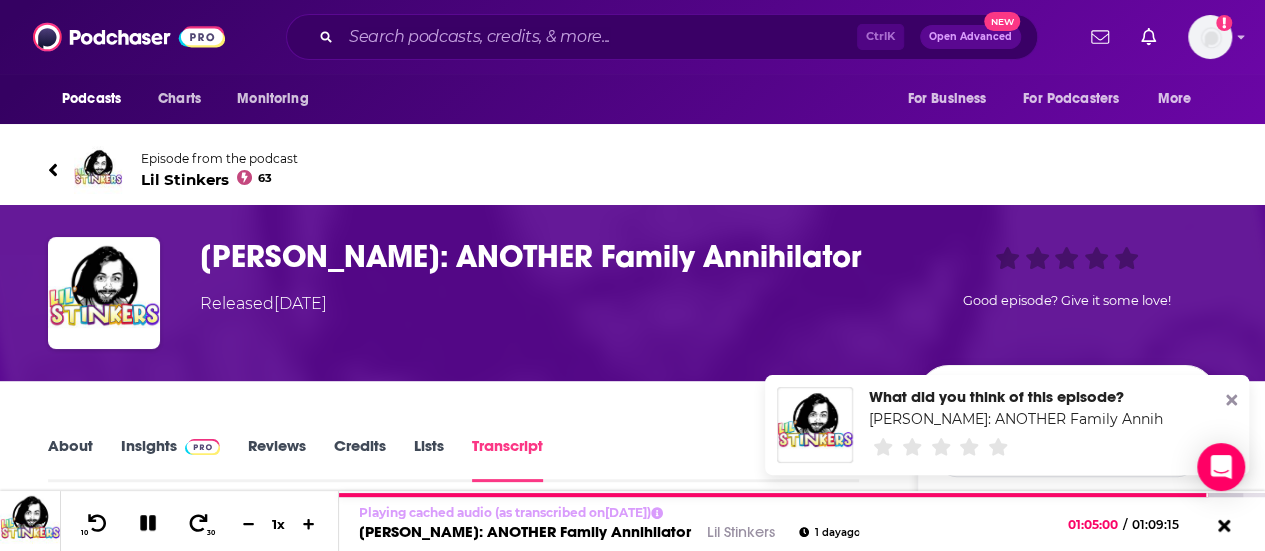 click on "About Insights Reviews Credits Lists Transcript Episode Transcript Download Content may have changed since transcription.   00:00:00 episode is brought to you by Progressive Insurance. Do you ever think about switching insurance companies to see if you could save some cash? Progressive makes it easy to see if you could save when you bundle your home and auto policies. 00:00:12 Try it at Progressive .com. Progressive Casualty Insurance Company and affiliates. Potential savings will vary, not available in all states. There's so much fucked up shit to get into. Welcome back to Little Stingers, baby. 00:00:44 I'm Michael fucking Rainey here with my homeboy, Cowdan Jala. How you Chip? Good. Went and juiced Jeff Simmons, but Furman, Jacob, Furman, Matera. Sloppy poppy. Man, that wasn't as smooth as I would have liked it. And you have no idea how often I say that, Jake. 00:00:58 00:01:17 00:01:34 00:01:49 00:02:04 00:02:16 00:02:35 00:03:00 00:03:14 00:03:28 00:03:42 00:03:55 00:04:08 00:04:14 00:04:32 00:04:49   63" at bounding box center [632, 19039] 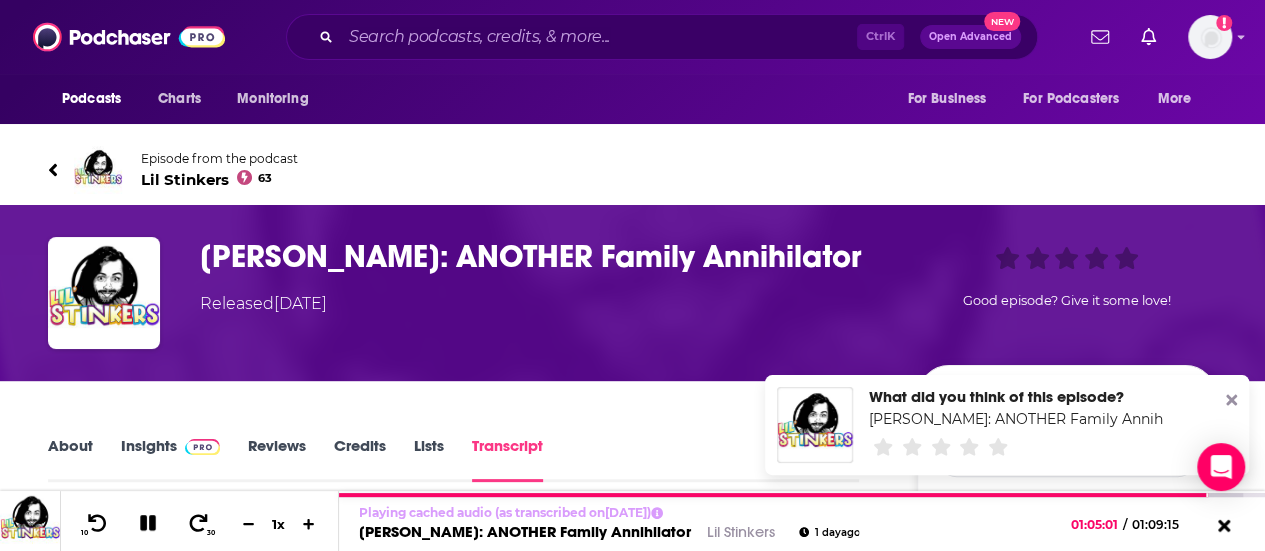 click at bounding box center (202, 445) 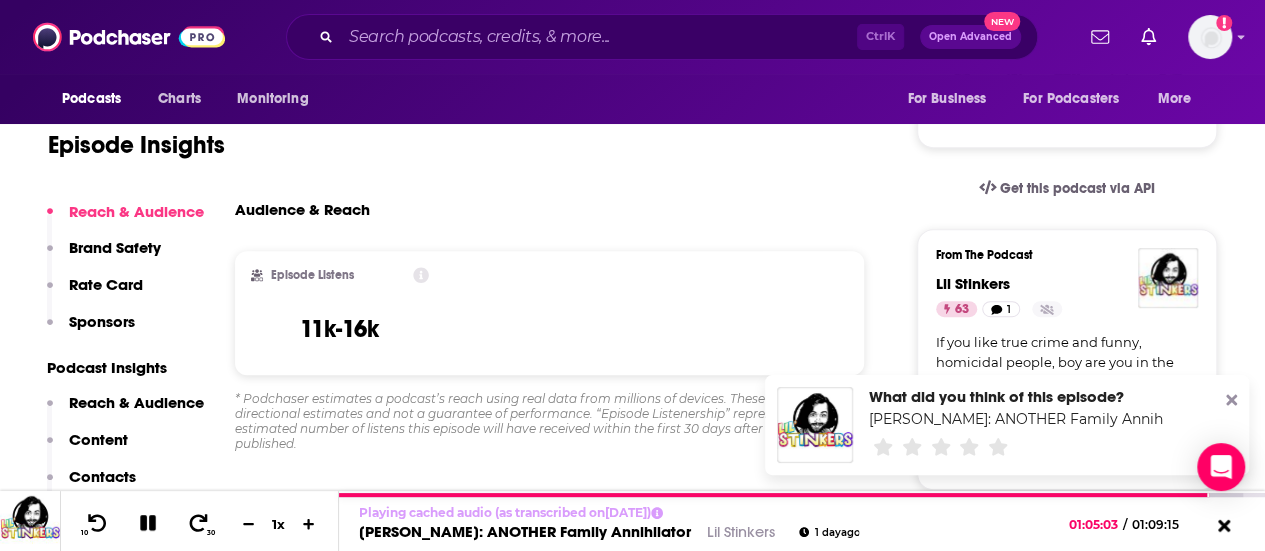 scroll, scrollTop: 444, scrollLeft: 0, axis: vertical 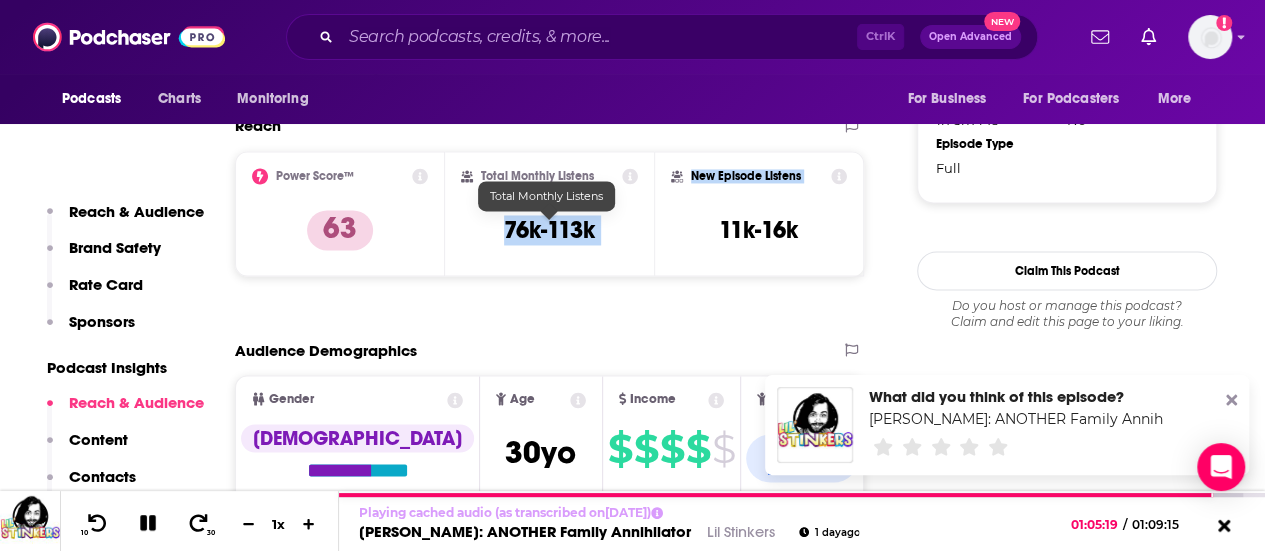 drag, startPoint x: 484, startPoint y: 222, endPoint x: 663, endPoint y: 241, distance: 180.00555 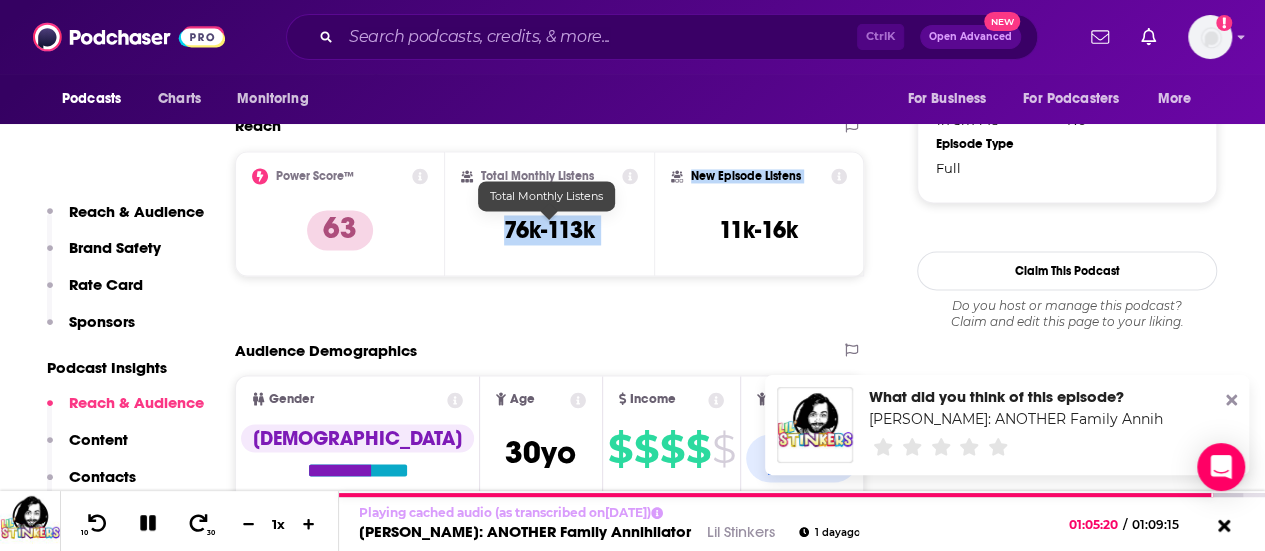 click on "76k-113k" at bounding box center [549, 230] 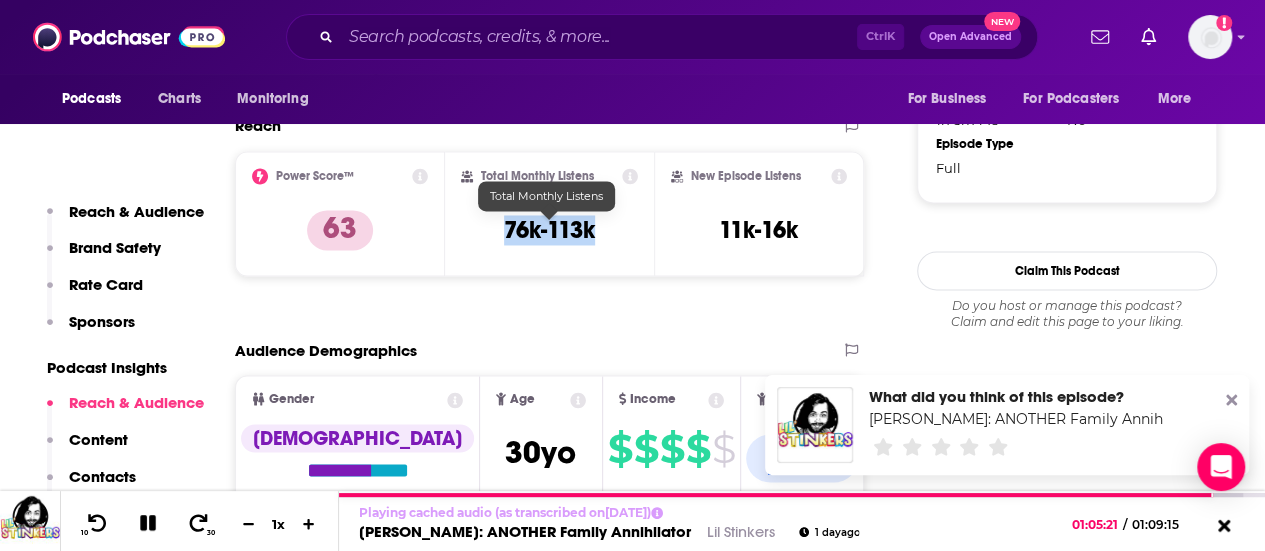 drag, startPoint x: 500, startPoint y: 234, endPoint x: 602, endPoint y: 229, distance: 102.122475 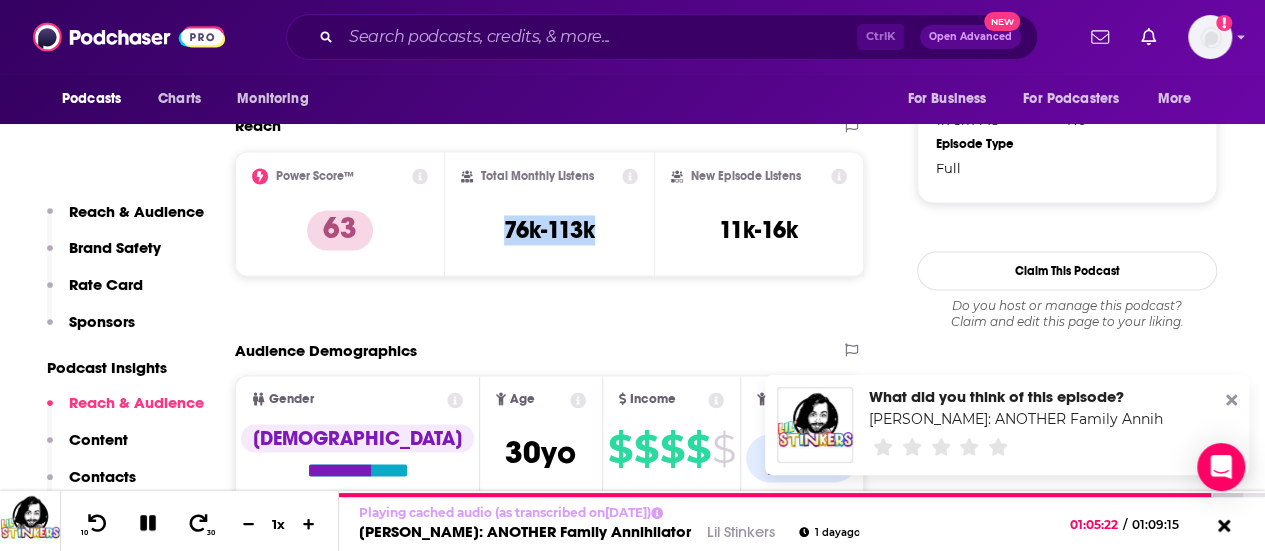 copy on "76k-113k" 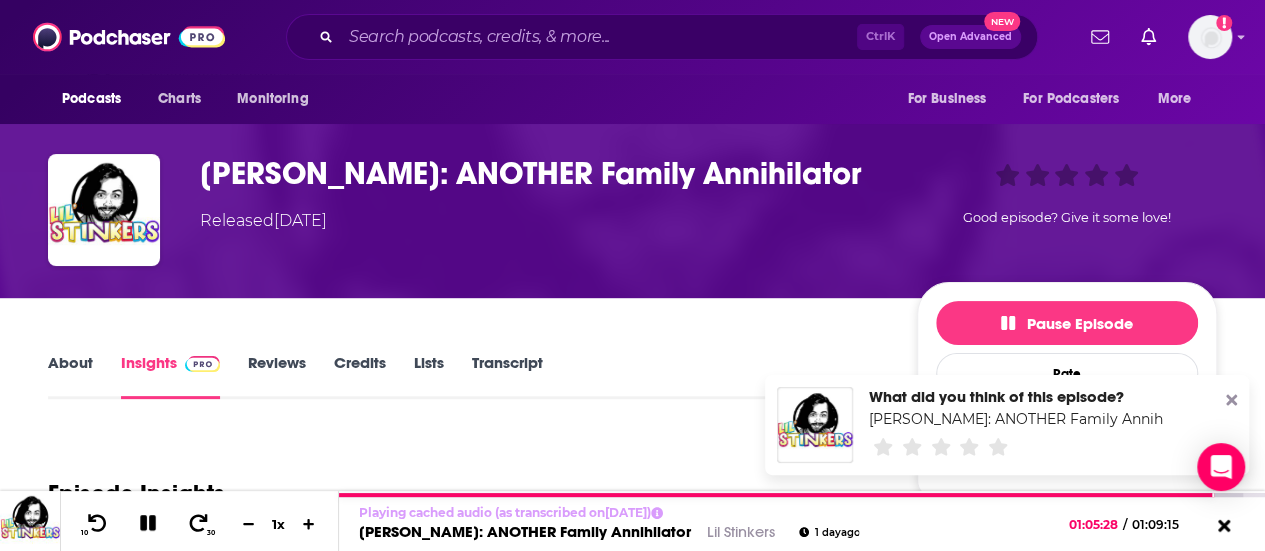 scroll, scrollTop: 0, scrollLeft: 0, axis: both 